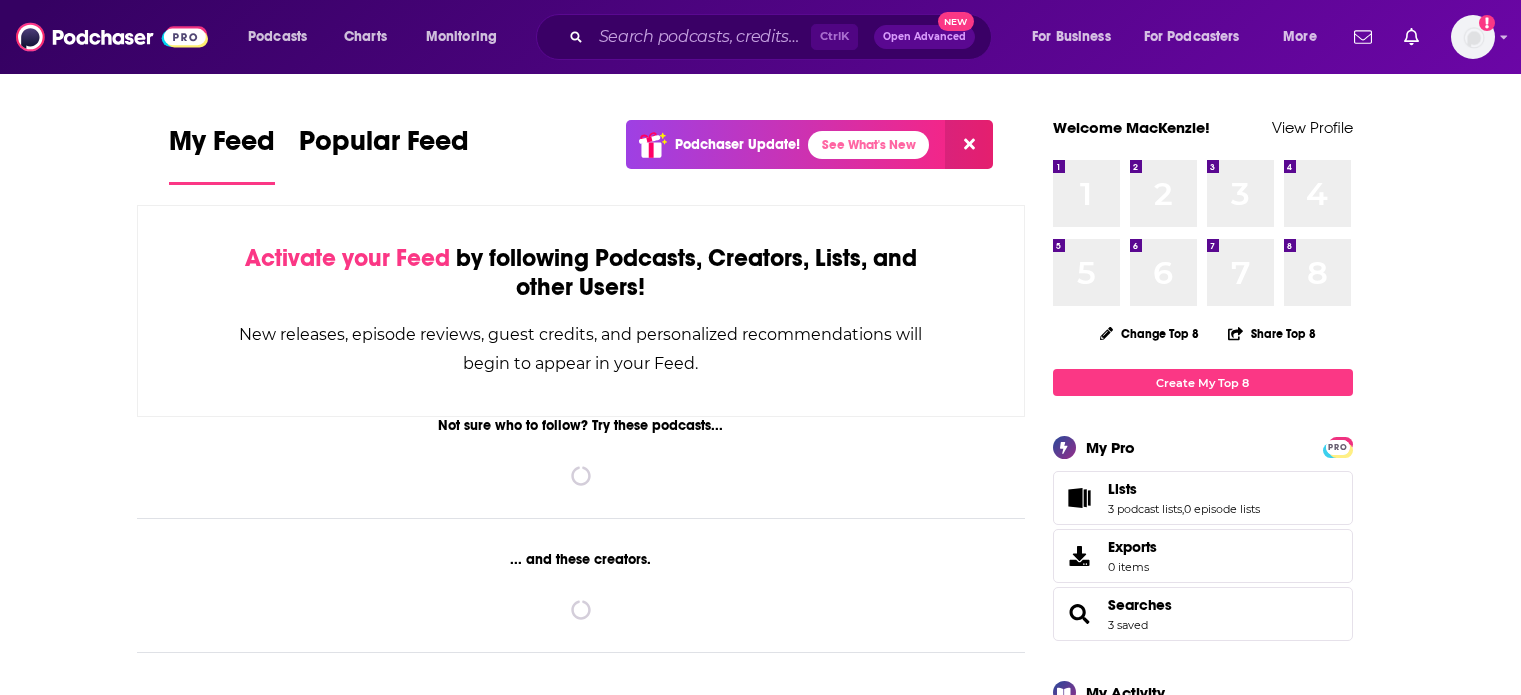 scroll, scrollTop: 0, scrollLeft: 0, axis: both 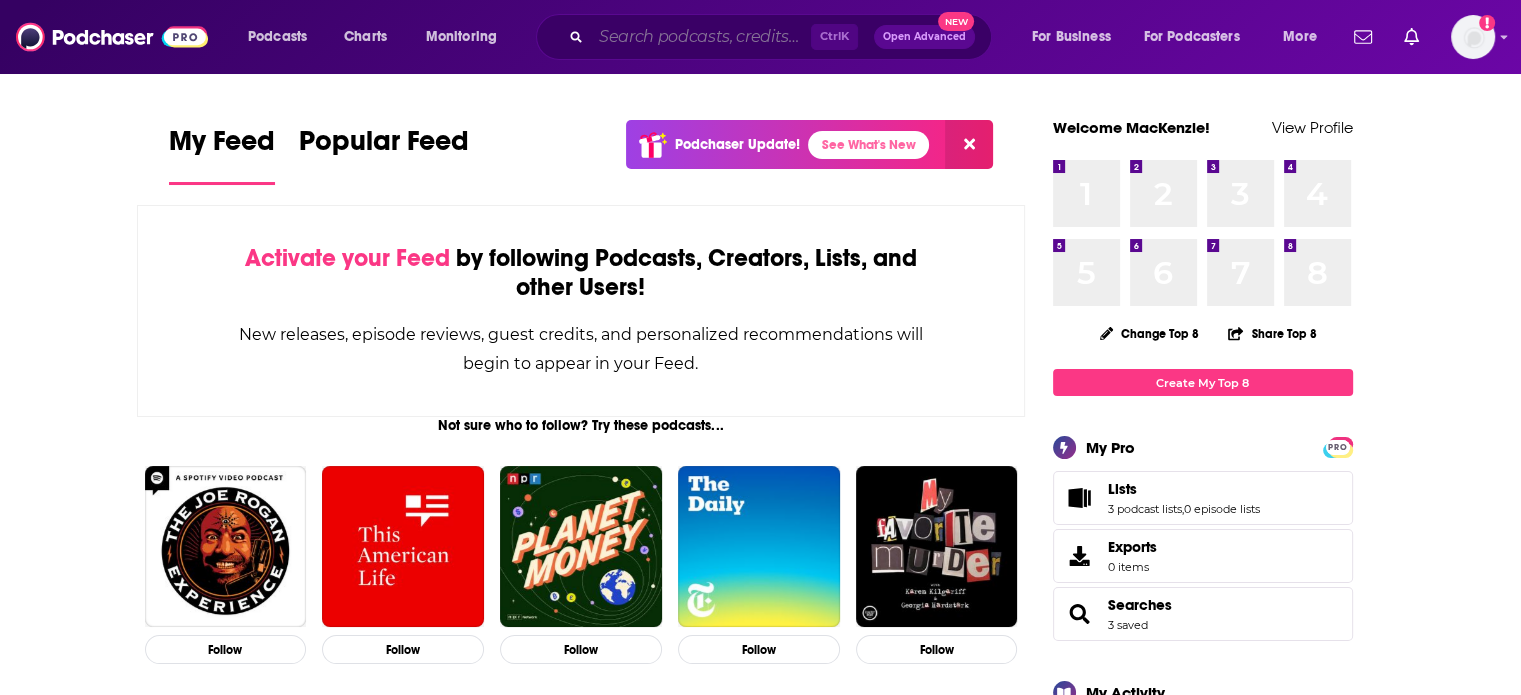 click at bounding box center (701, 37) 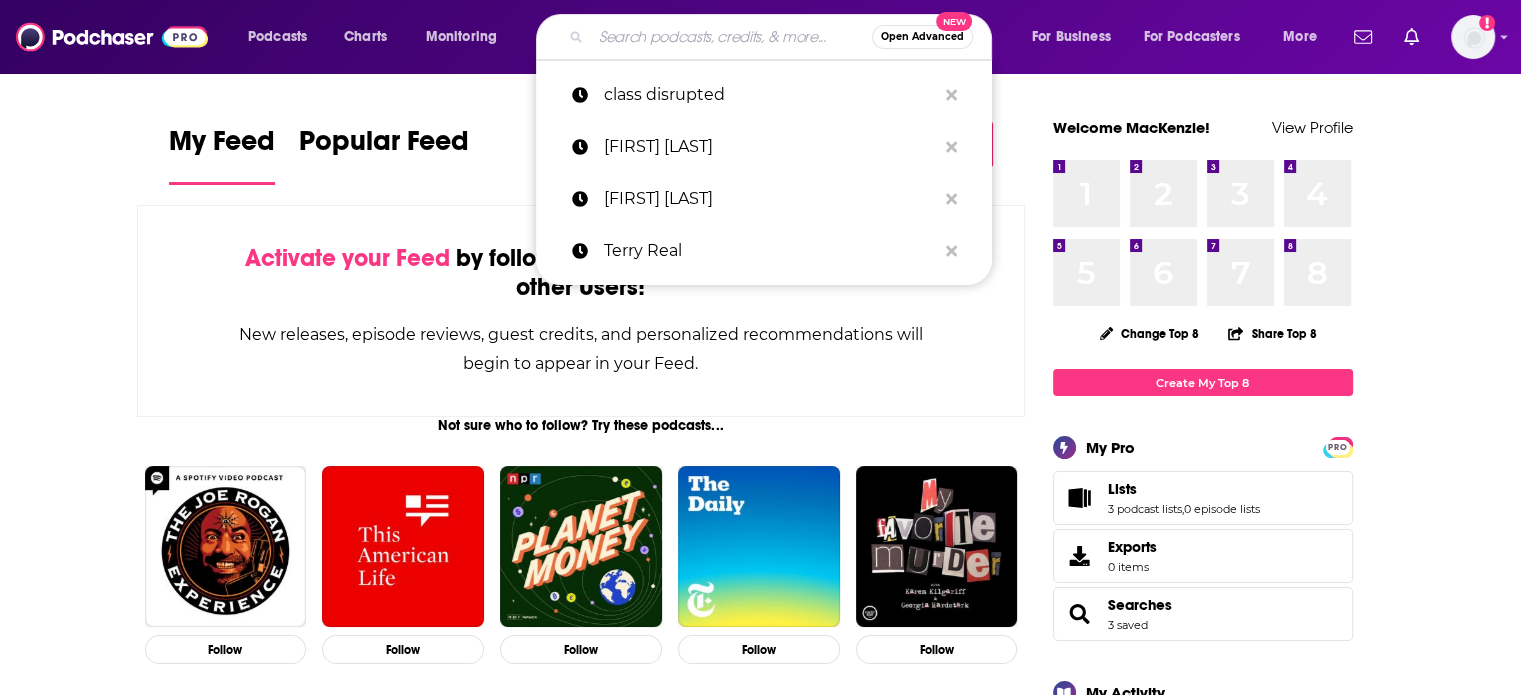 paste on "How to Decorate Podcast" 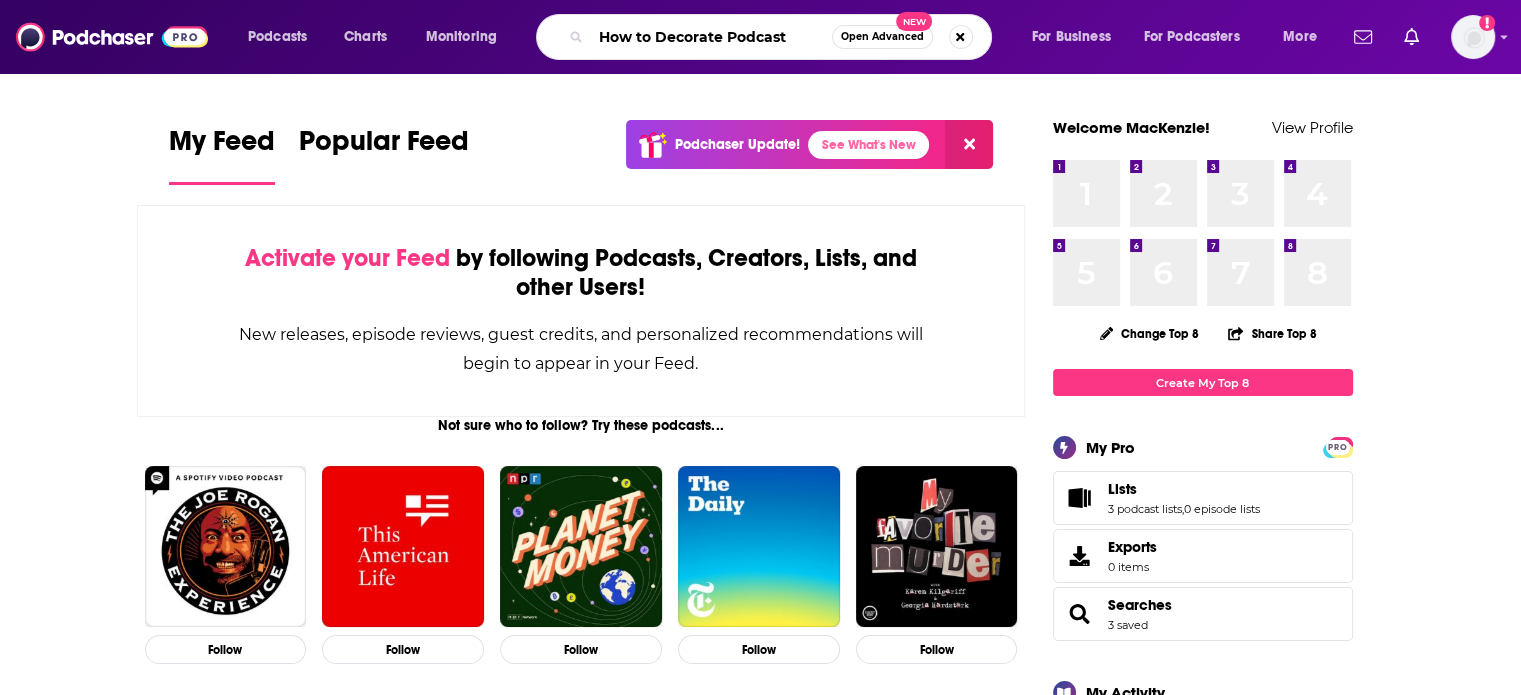 type on "How to Decorate Podcast" 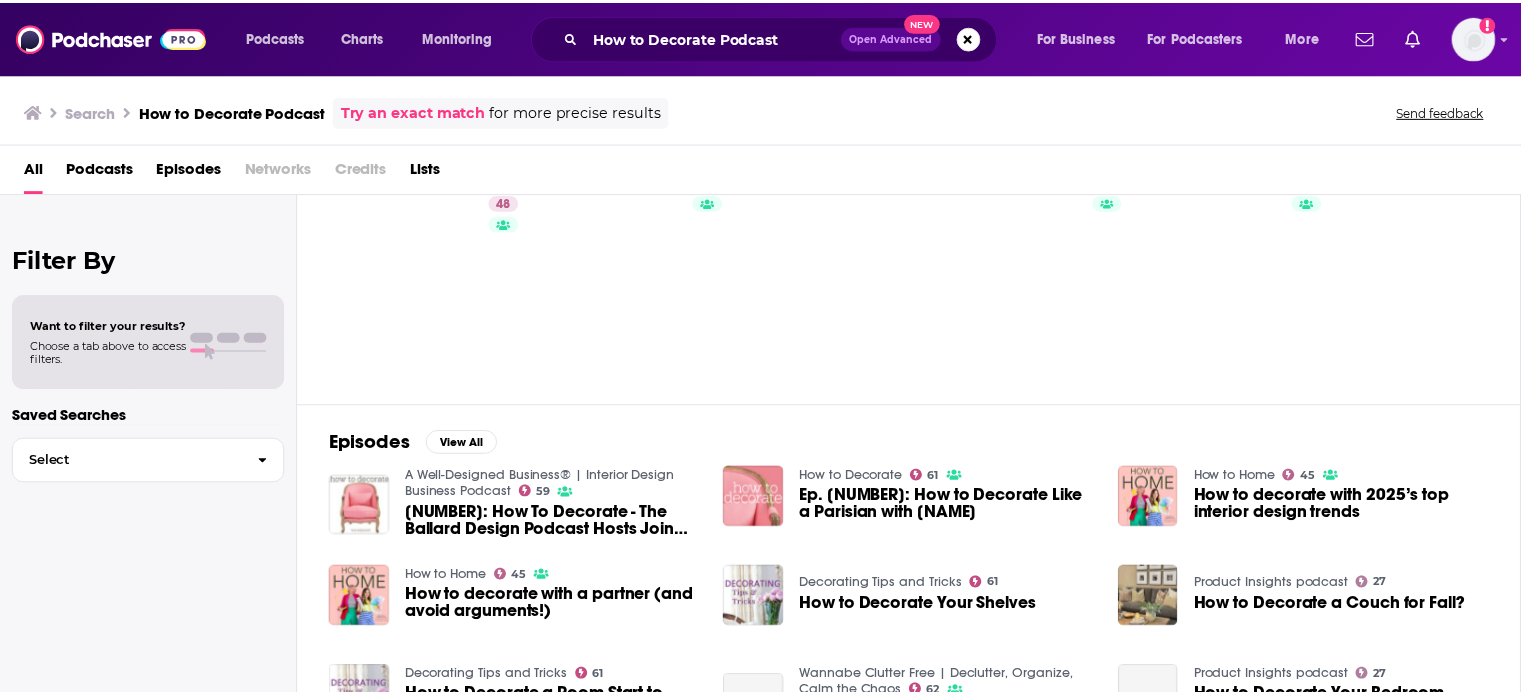 scroll, scrollTop: 100, scrollLeft: 0, axis: vertical 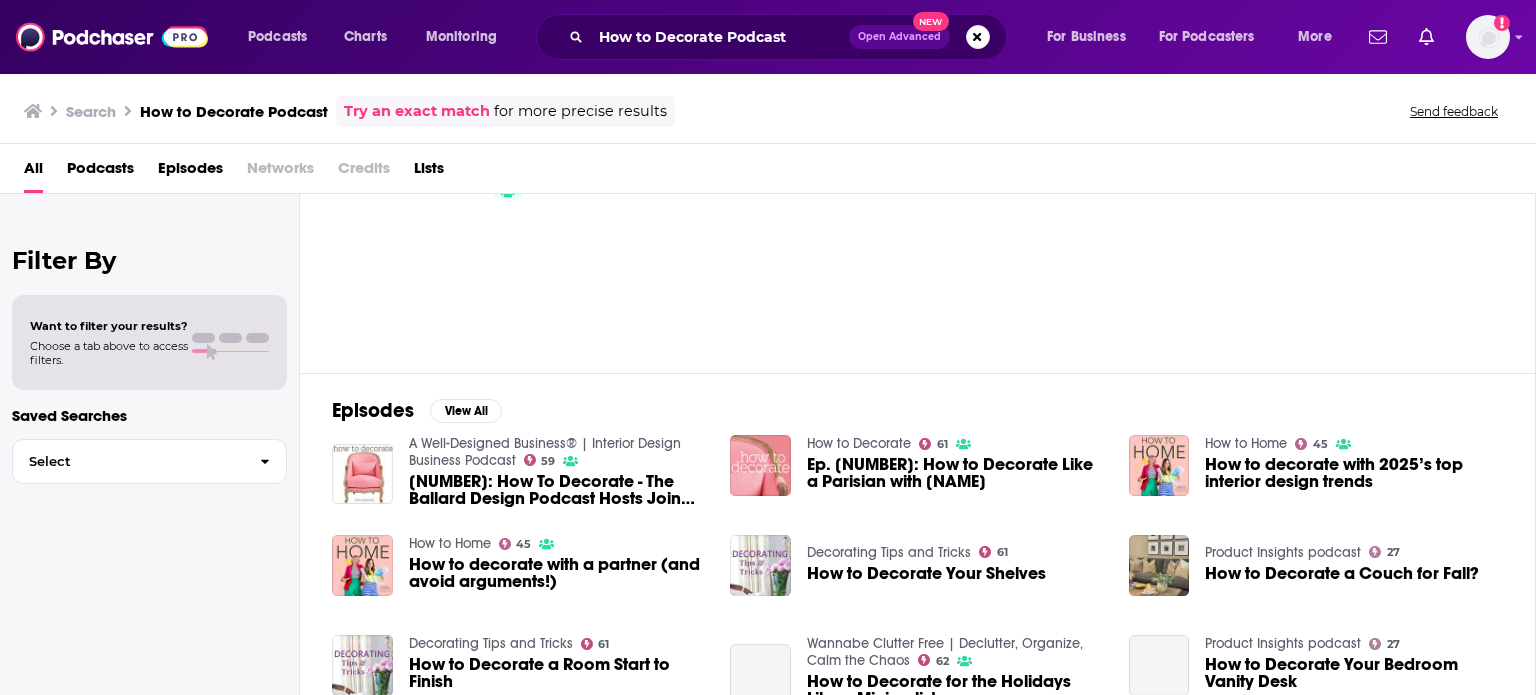 click on "Podcasts Charts Monitoring How to Decorate Podcast Open Advanced New For Business For Podcasters More Add a profile image Podcasts Charts Monitoring For Business For Podcasters More Search How to Decorate Podcast  Try an exact match for more precise results Send feedback All Podcasts Episodes Networks Credits Lists Filter By Want to filter your results? Choose a tab above to access filters. Saved Searches Select Podcasts View All 48 + 17 Episodes View All A Well-Designed Business® | Interior Design  Business Podcast 59 358: How To Decorate - The Ballard Design Podcast Hosts Join Me. How to Decorate 61 Ep. 269: How to Decorate Like a Parisian with David Jimenez How to Home 45 How to decorate with 2025’s top interior design trends How to Home 45 How to decorate with a partner (and avoid arguments!) Decorating Tips and Tricks 61 How to Decorate Your Shelves Product Insights podcast 27 How to Decorate a Couch for Fall? Decorating Tips and Tricks 61 How to Decorate a Room Start to Finish 62 27 Lists View All" at bounding box center [768, 347] 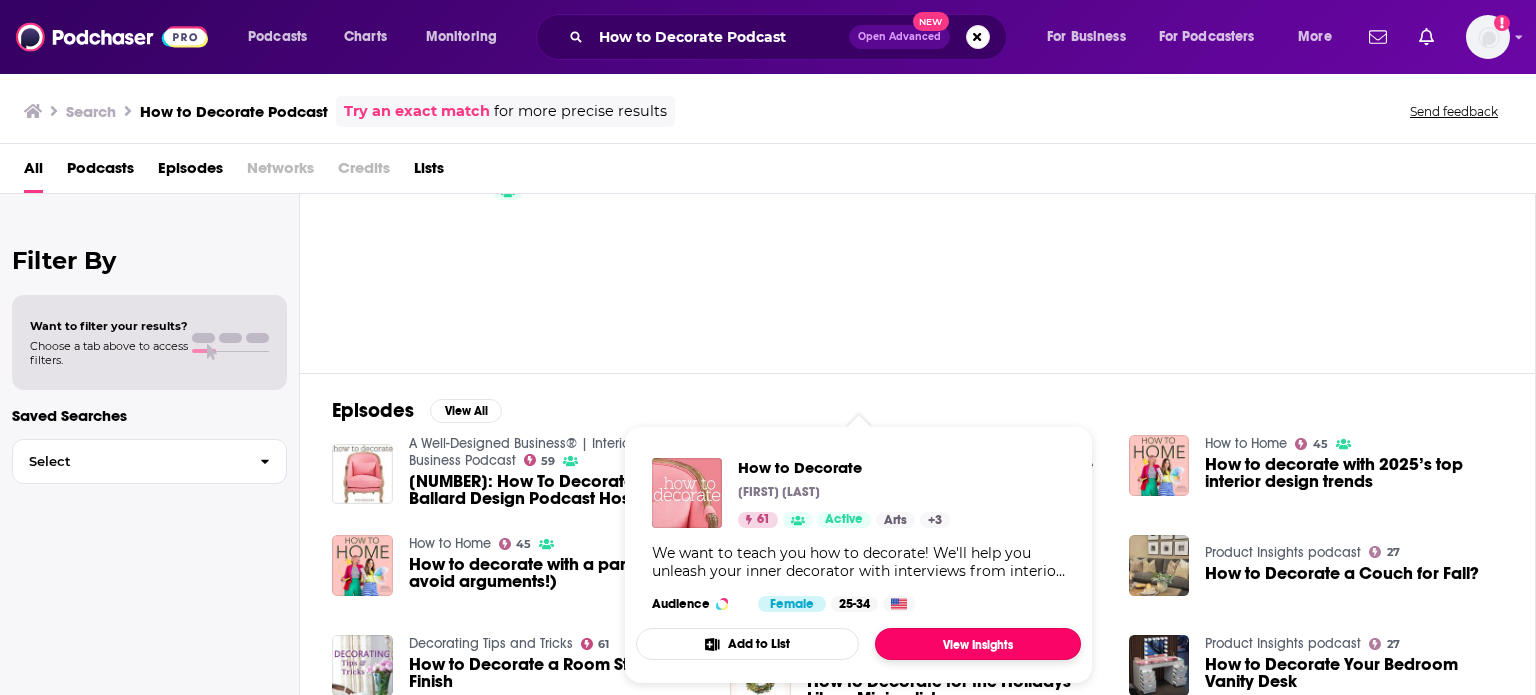 click on "View Insights" at bounding box center [978, 644] 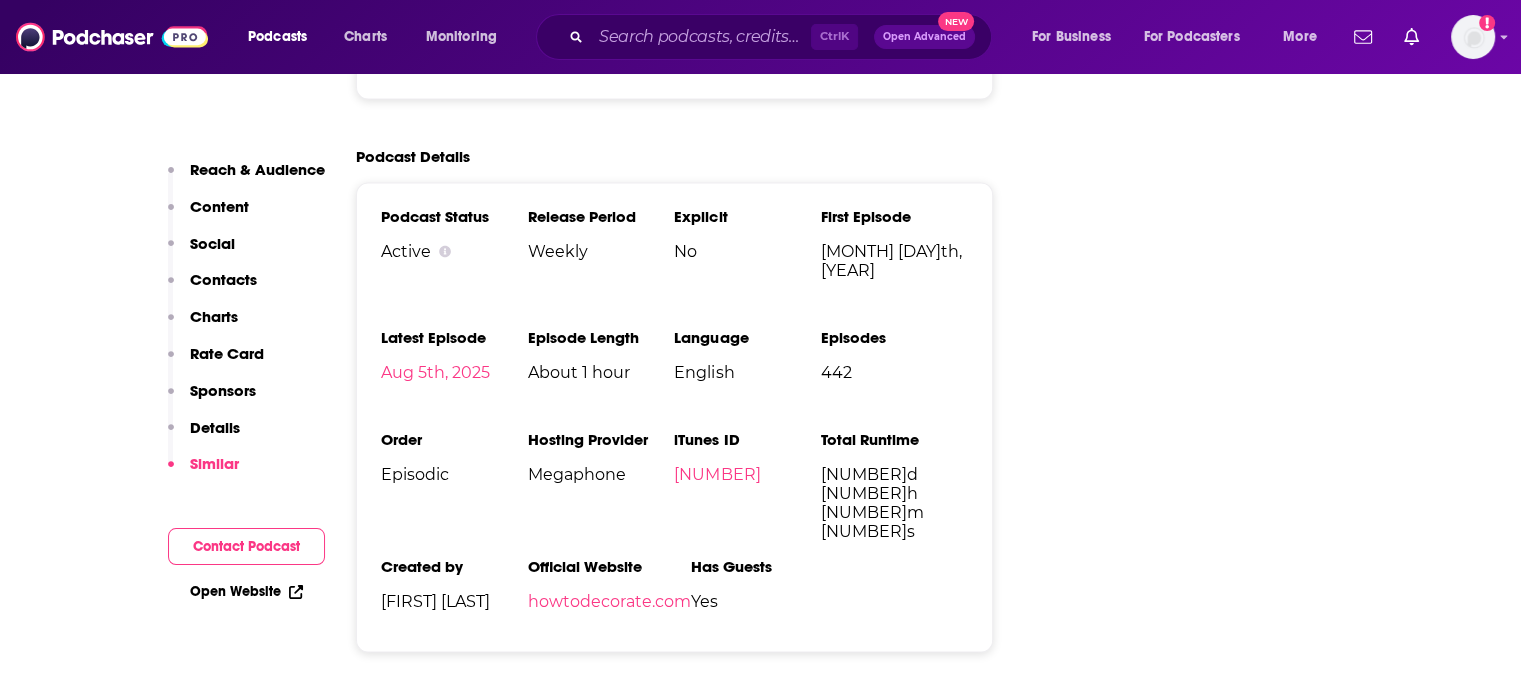 scroll, scrollTop: 3100, scrollLeft: 0, axis: vertical 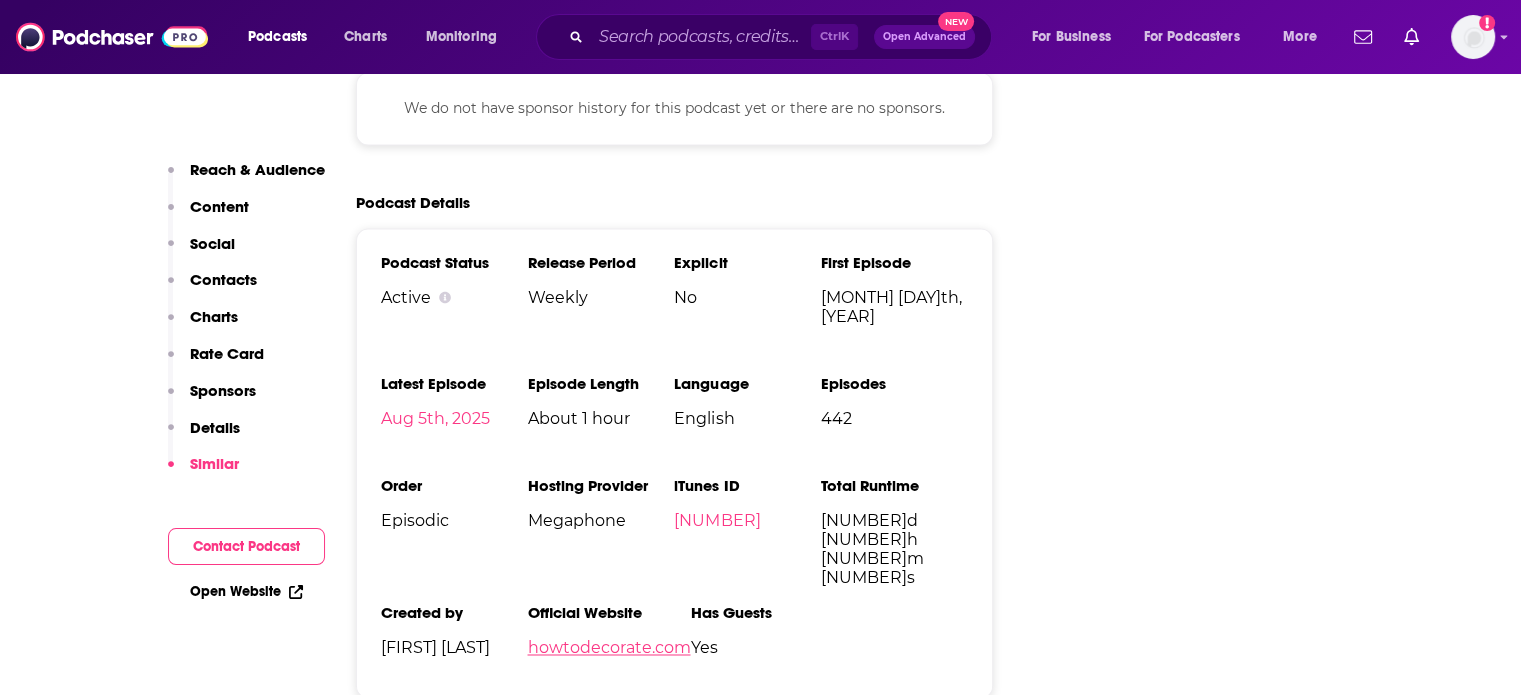 click on "howtodecorate.com" at bounding box center (608, 647) 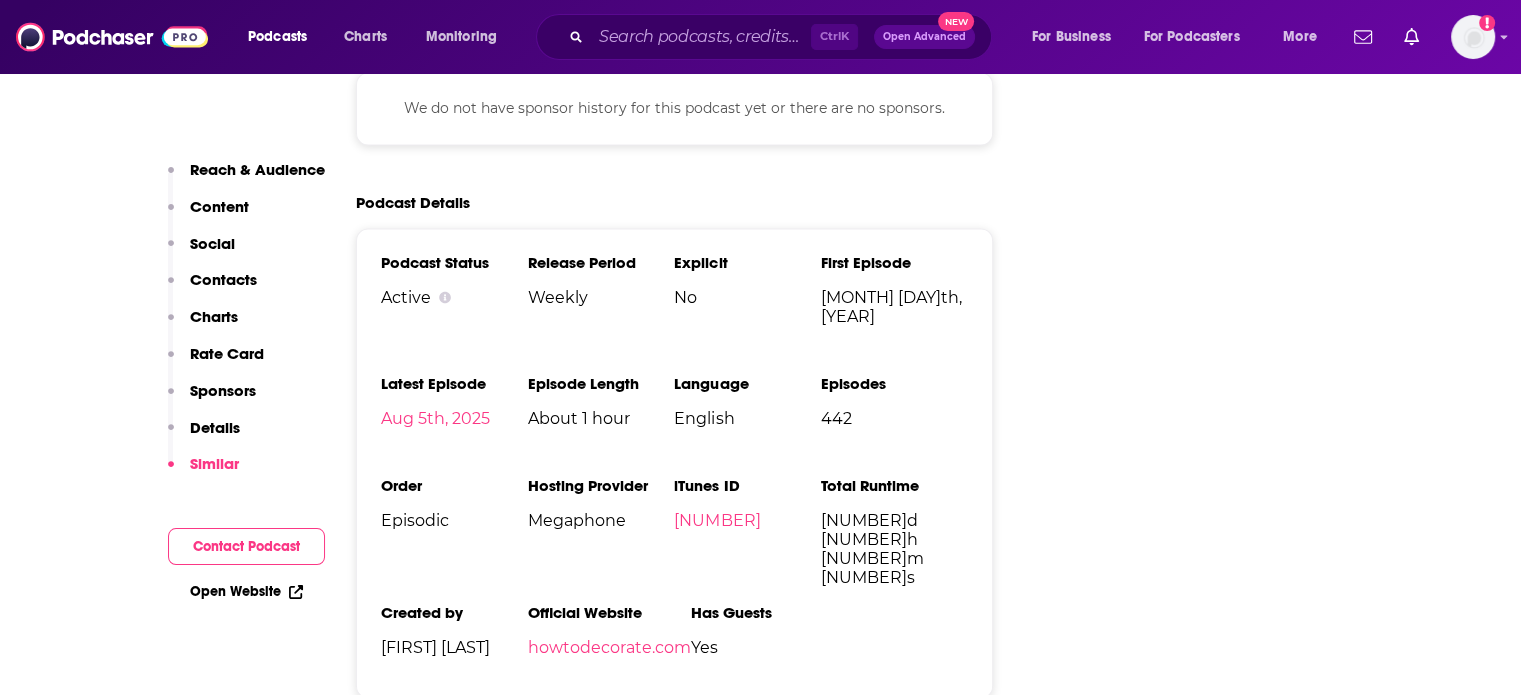 click on "Follow Rate Play Apps List Bookmark Share Tell Me Why Contact This Podcast Export One-Sheet Get this podcast via API My Notes Your concierge team Ask a question or make a request. Send a message Share This Podcast Recommendation sent https://www.podchaser.com/podcasts/how-to-decorate-217299 Copy Link Followers 4 Official Website howtodecorate.com RSS Feed feeds.megaphone.fm Claim This Podcast Do you host or manage this podcast? Claim and edit this page to your liking. Refresh Feed Are we missing an episode or update? Use this to check the RSS feed immediately. Seeing Double? Report this page as a duplicate." at bounding box center (1203, 2556) 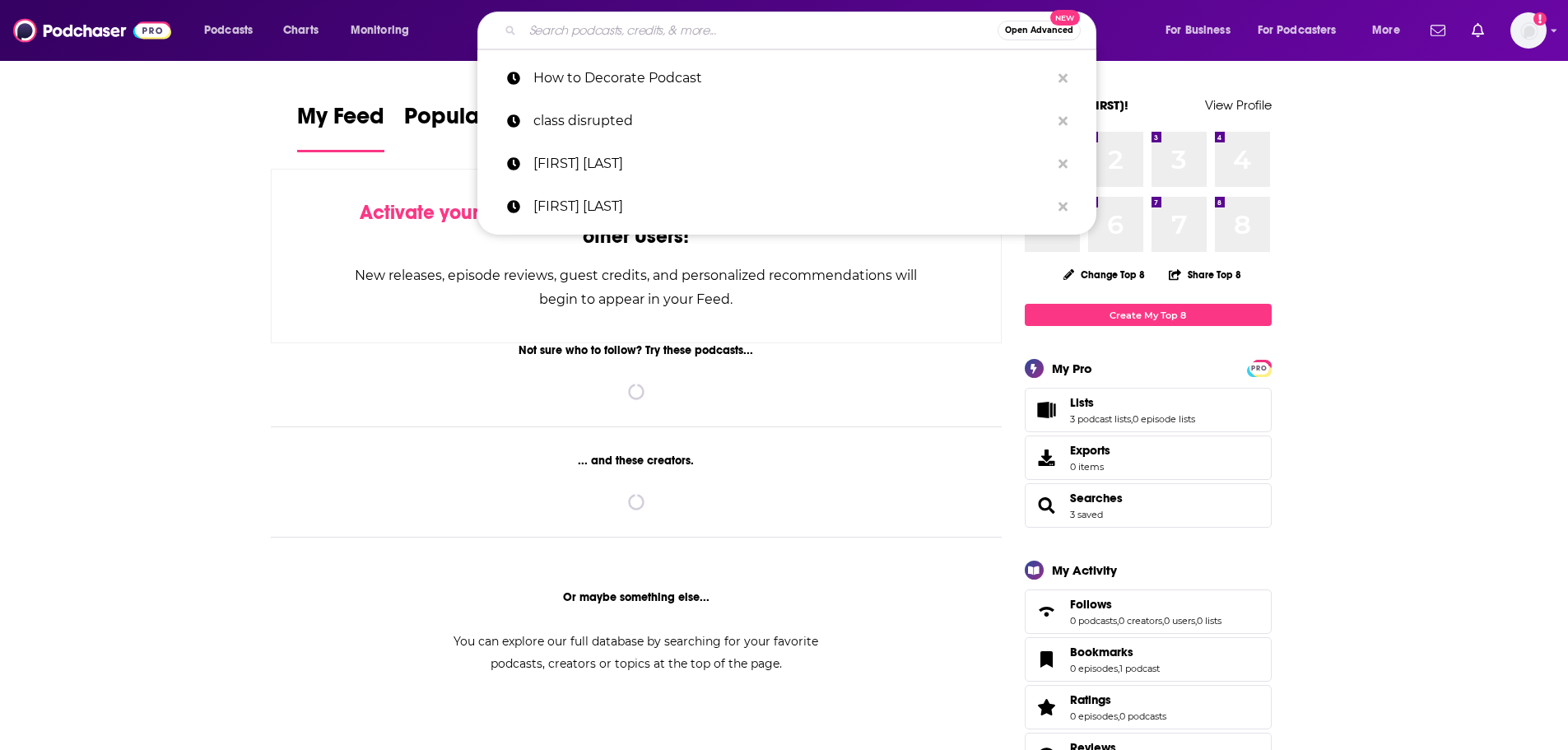 scroll, scrollTop: 0, scrollLeft: 0, axis: both 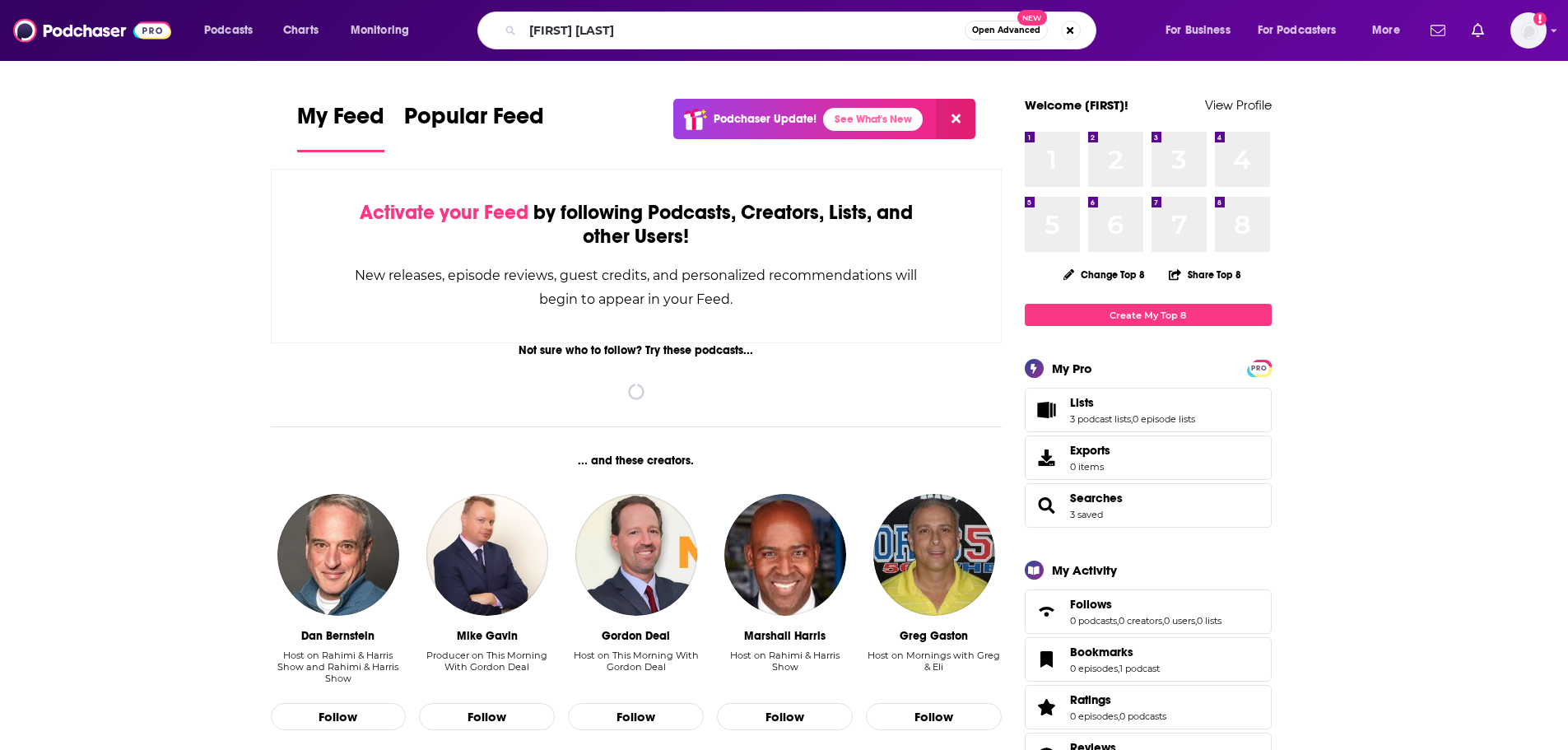 type on "[FIRST] [LAST]" 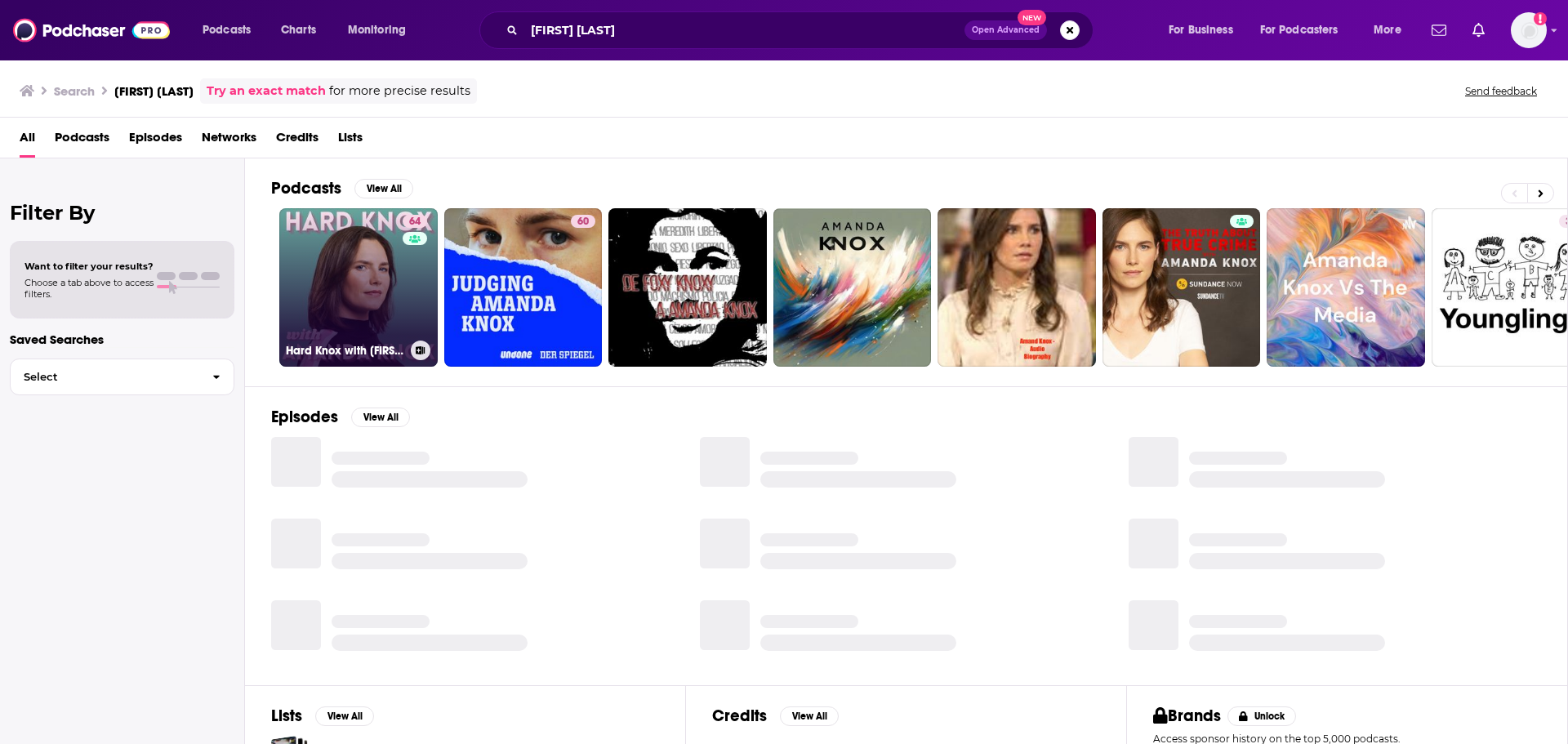 click on "64 Hard Knox with [FIRST] [LAST]" at bounding box center [359, 287] 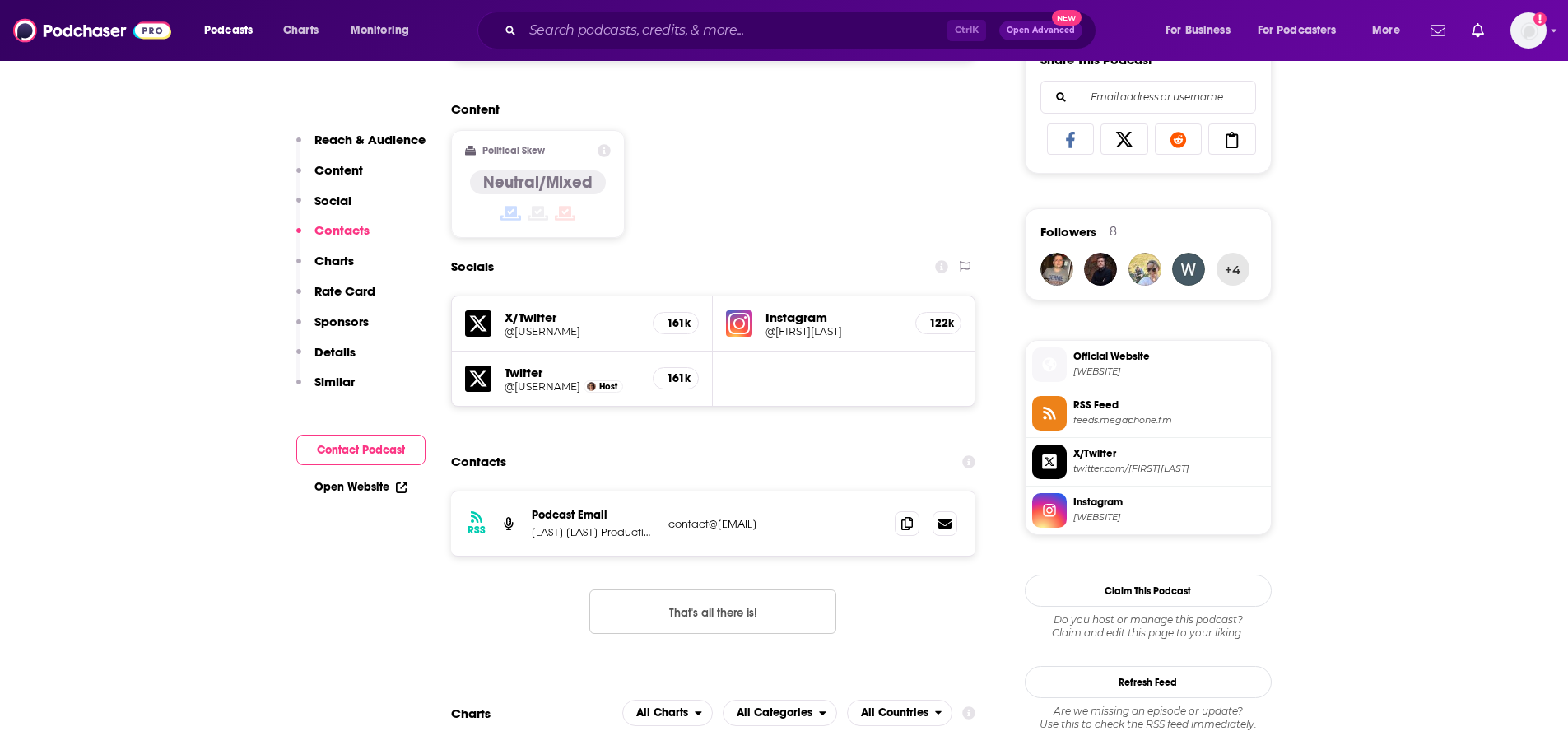 scroll, scrollTop: 1378, scrollLeft: 0, axis: vertical 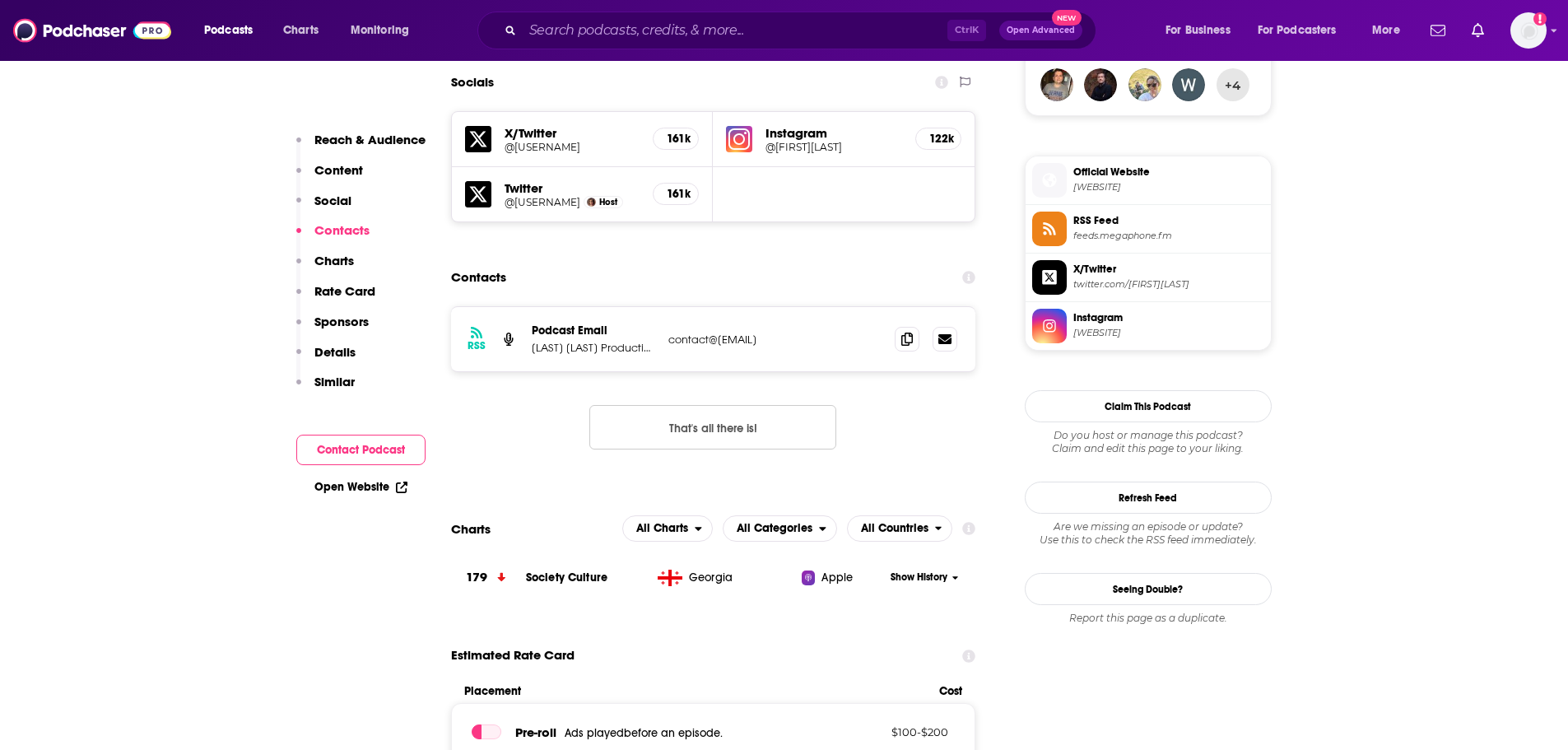 drag, startPoint x: 827, startPoint y: 347, endPoint x: 656, endPoint y: 352, distance: 171.07308 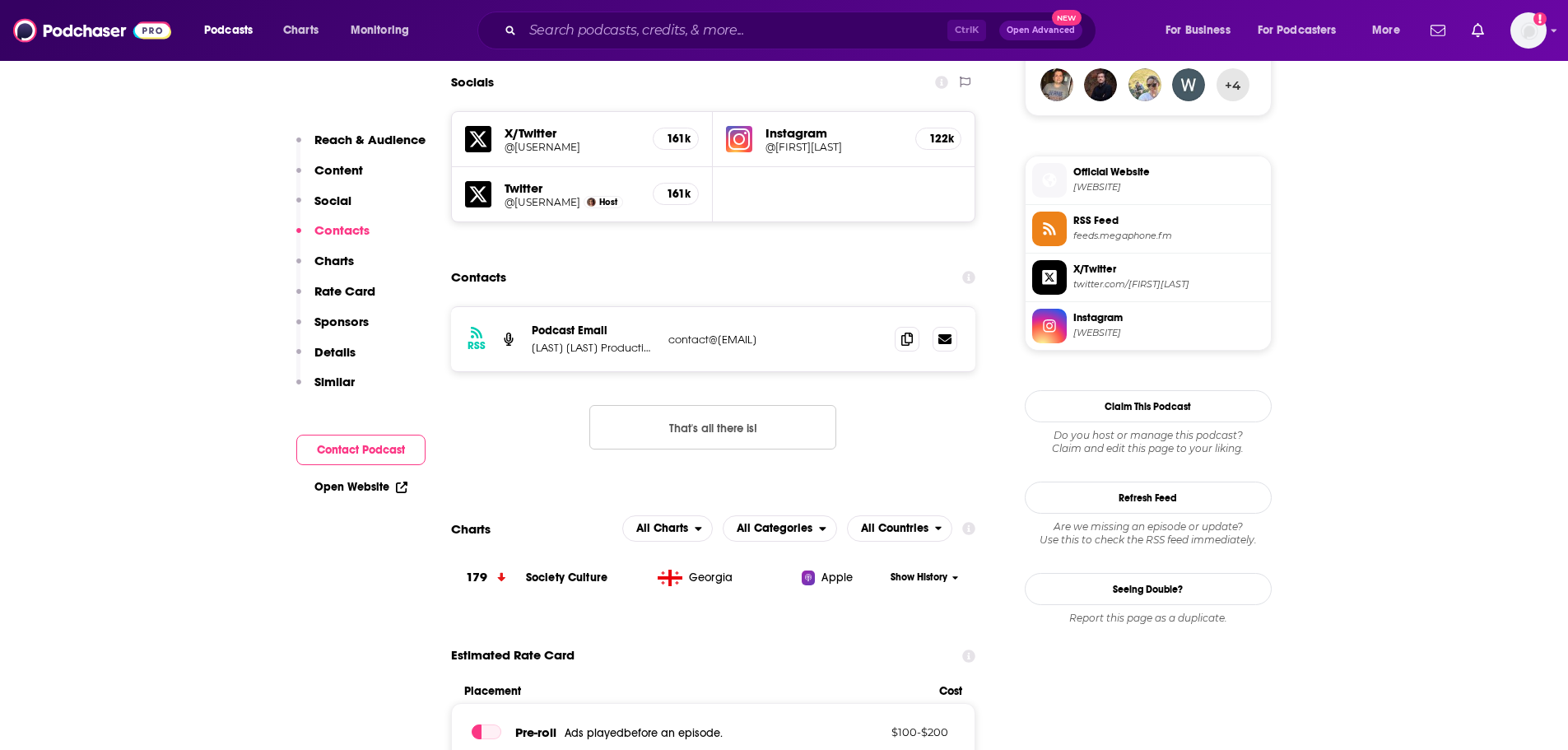 copy on "ns contact@[WEBSITE]" 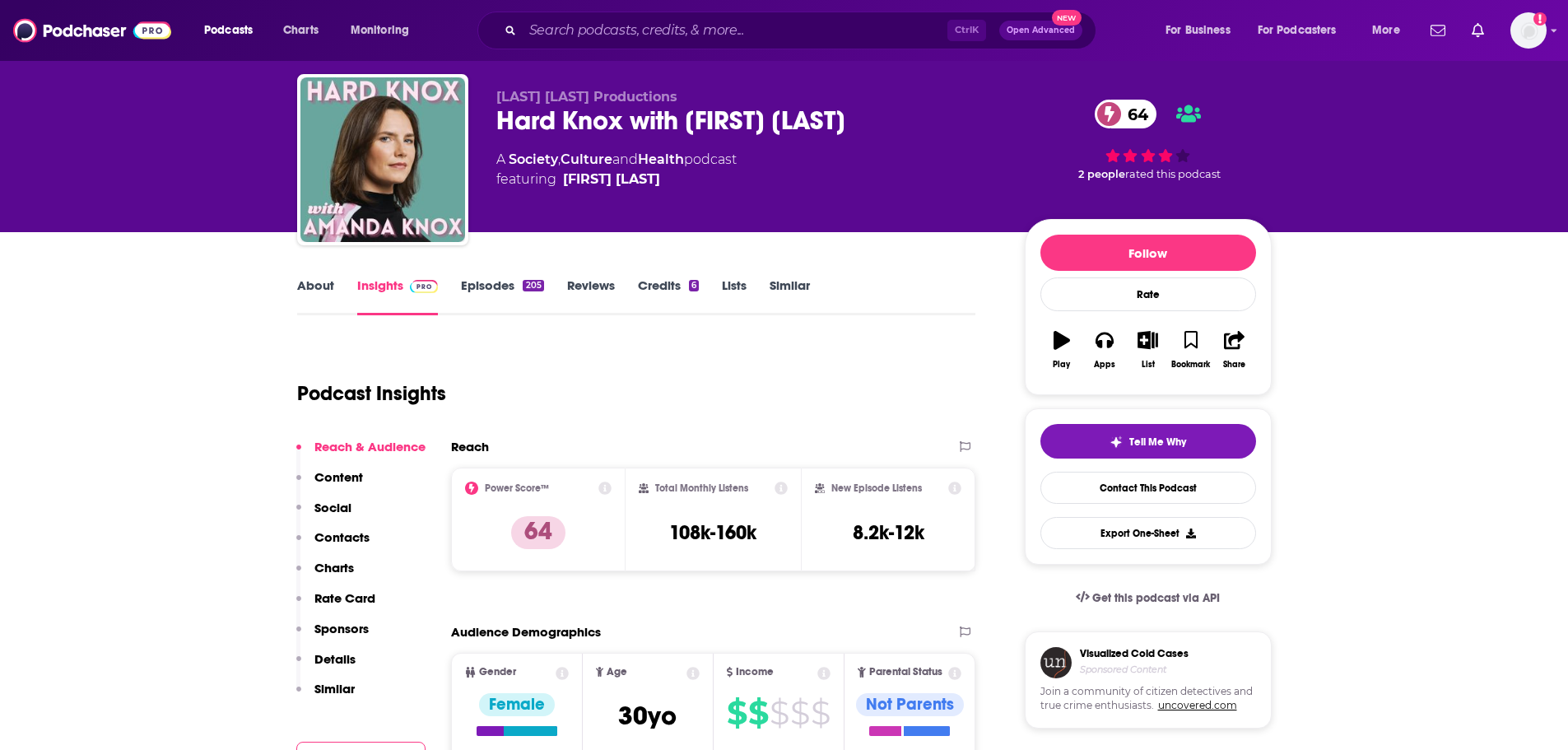 scroll, scrollTop: 0, scrollLeft: 0, axis: both 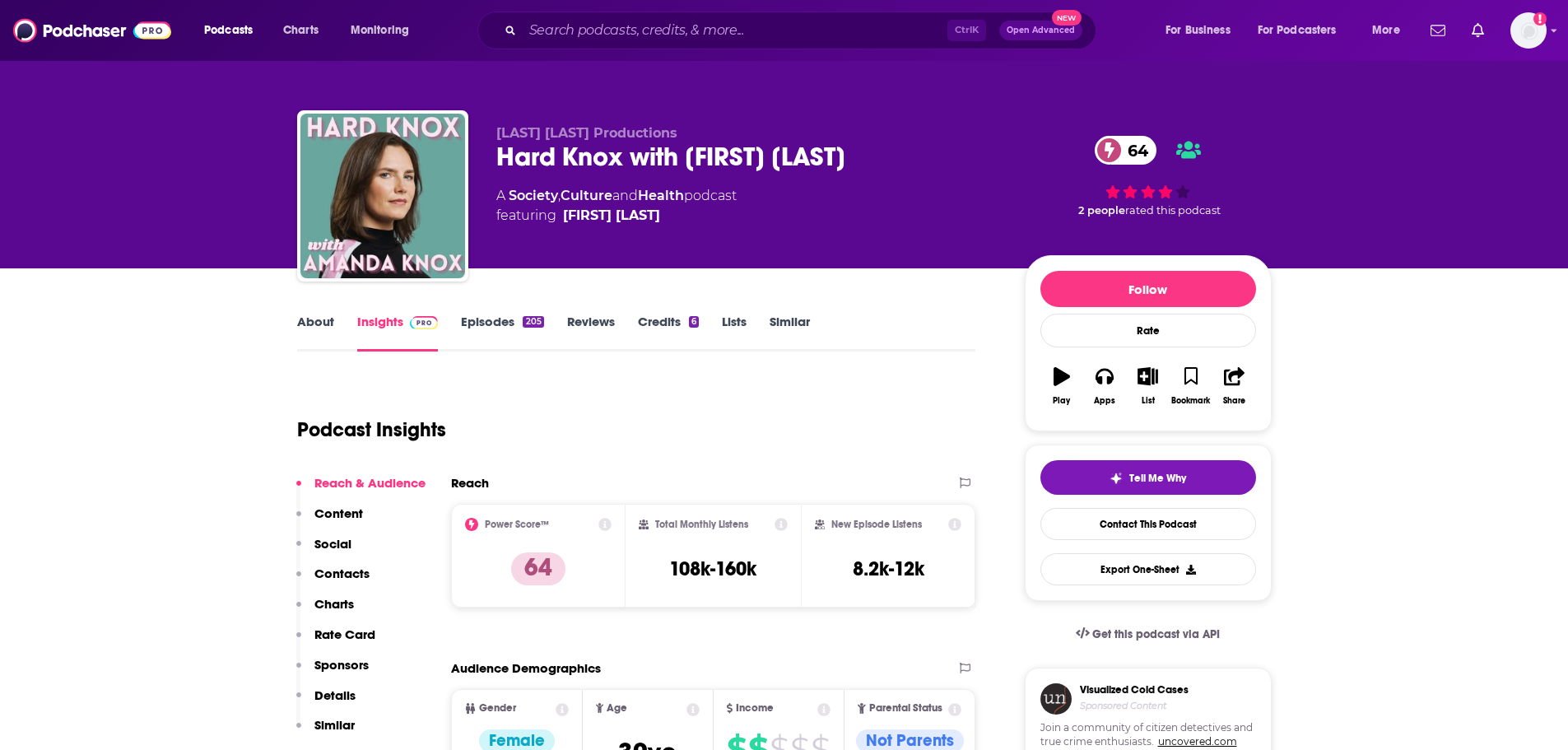 click on "Episodes 205" at bounding box center (502, 333) 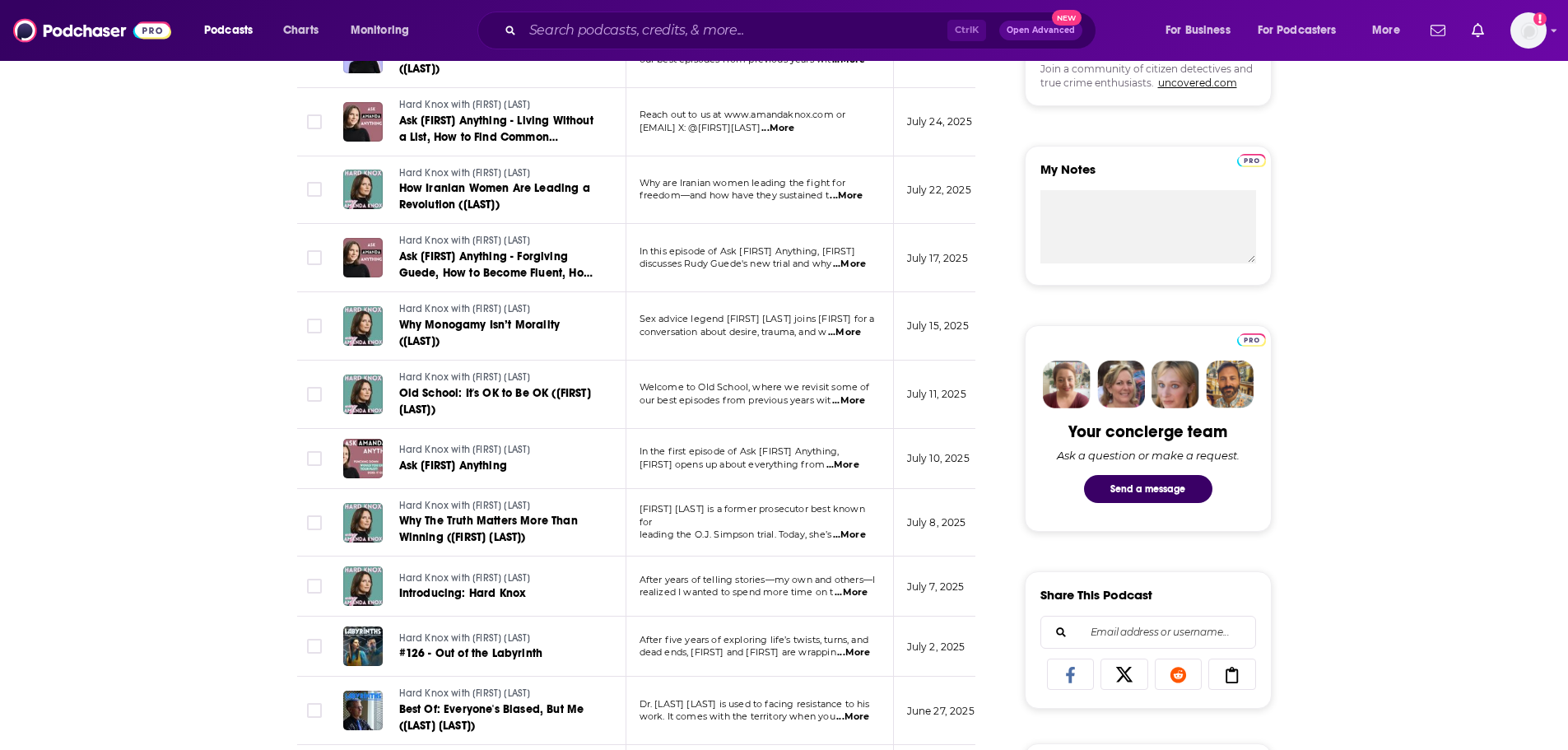 scroll, scrollTop: 741, scrollLeft: 0, axis: vertical 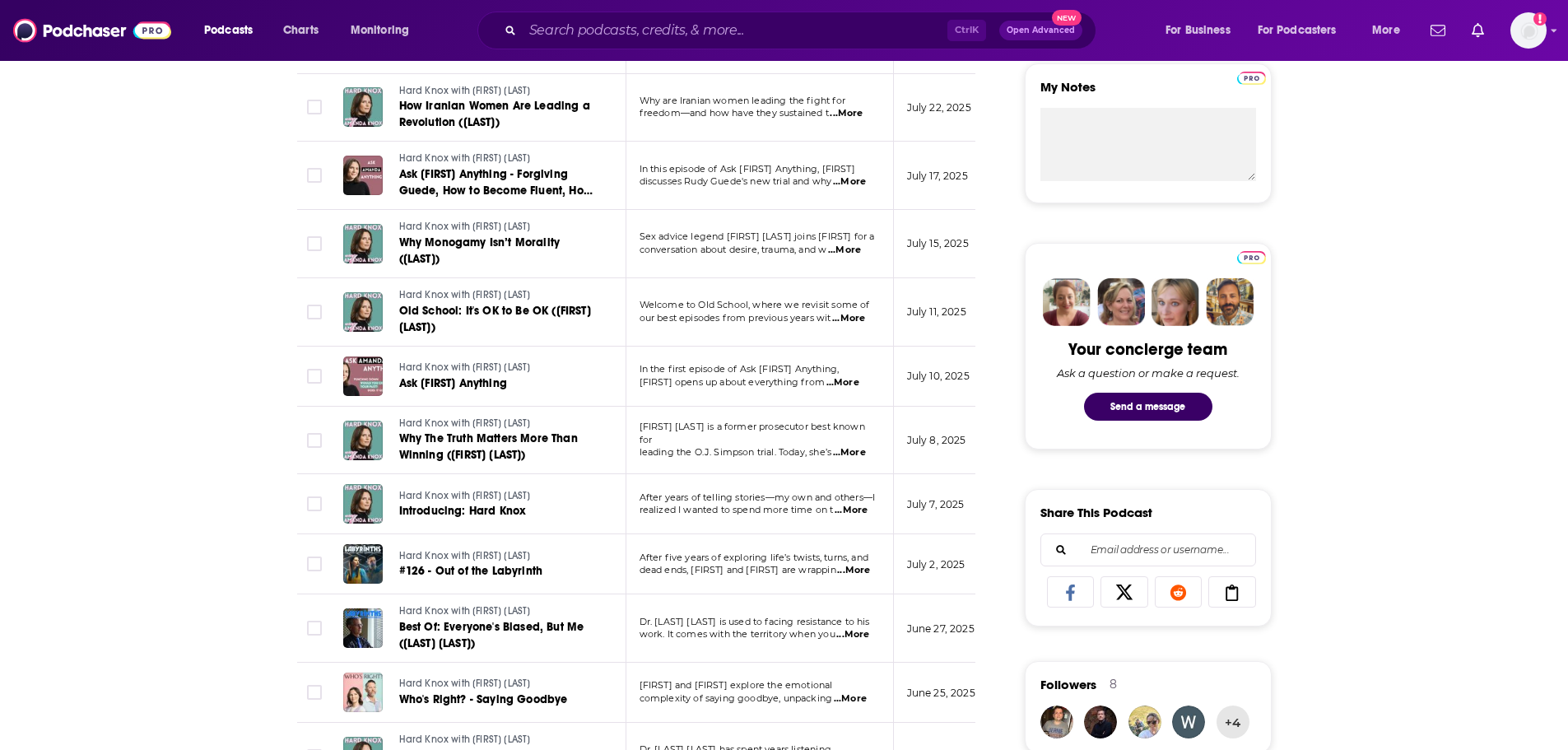 click on "...More" at bounding box center (850, 699) 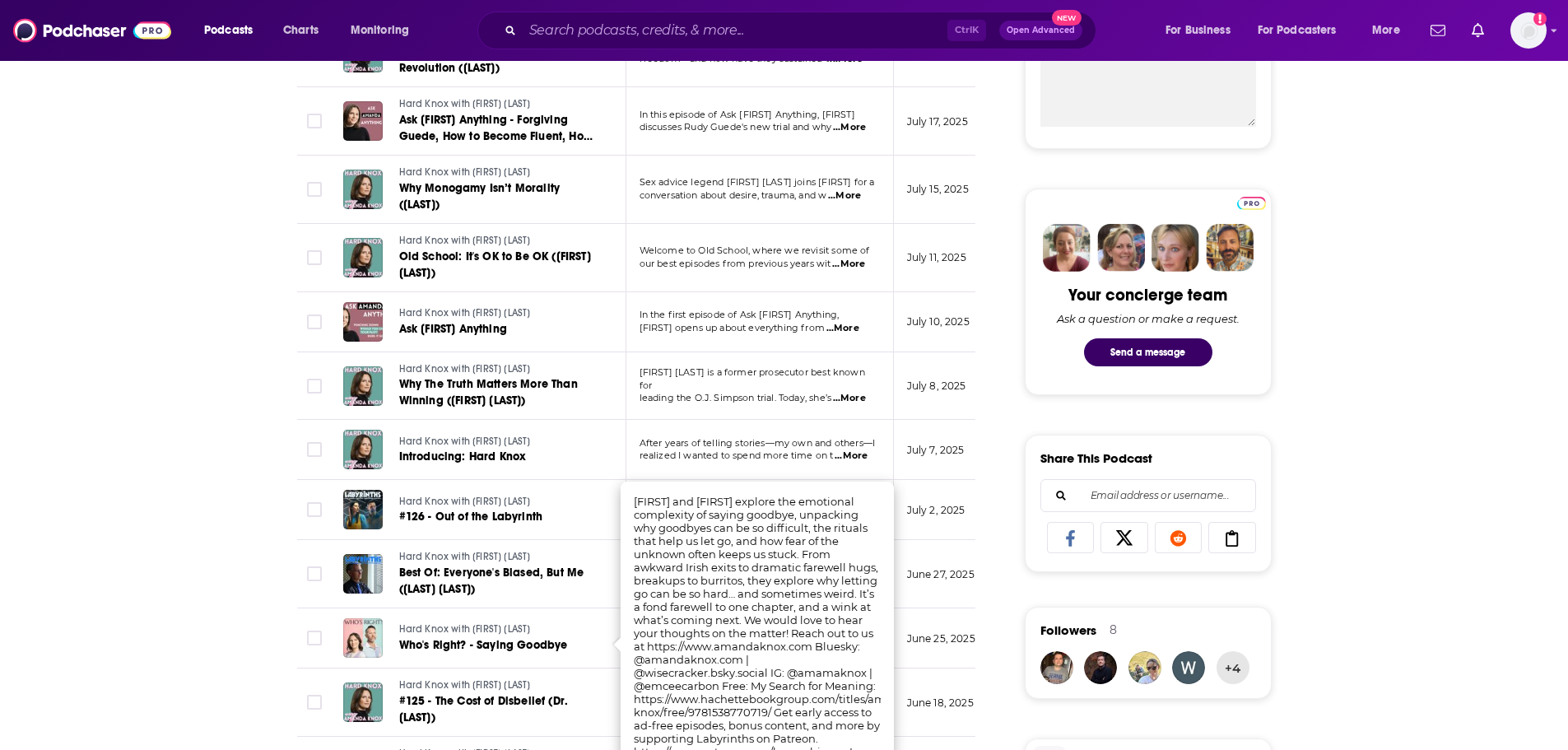 scroll, scrollTop: 823, scrollLeft: 0, axis: vertical 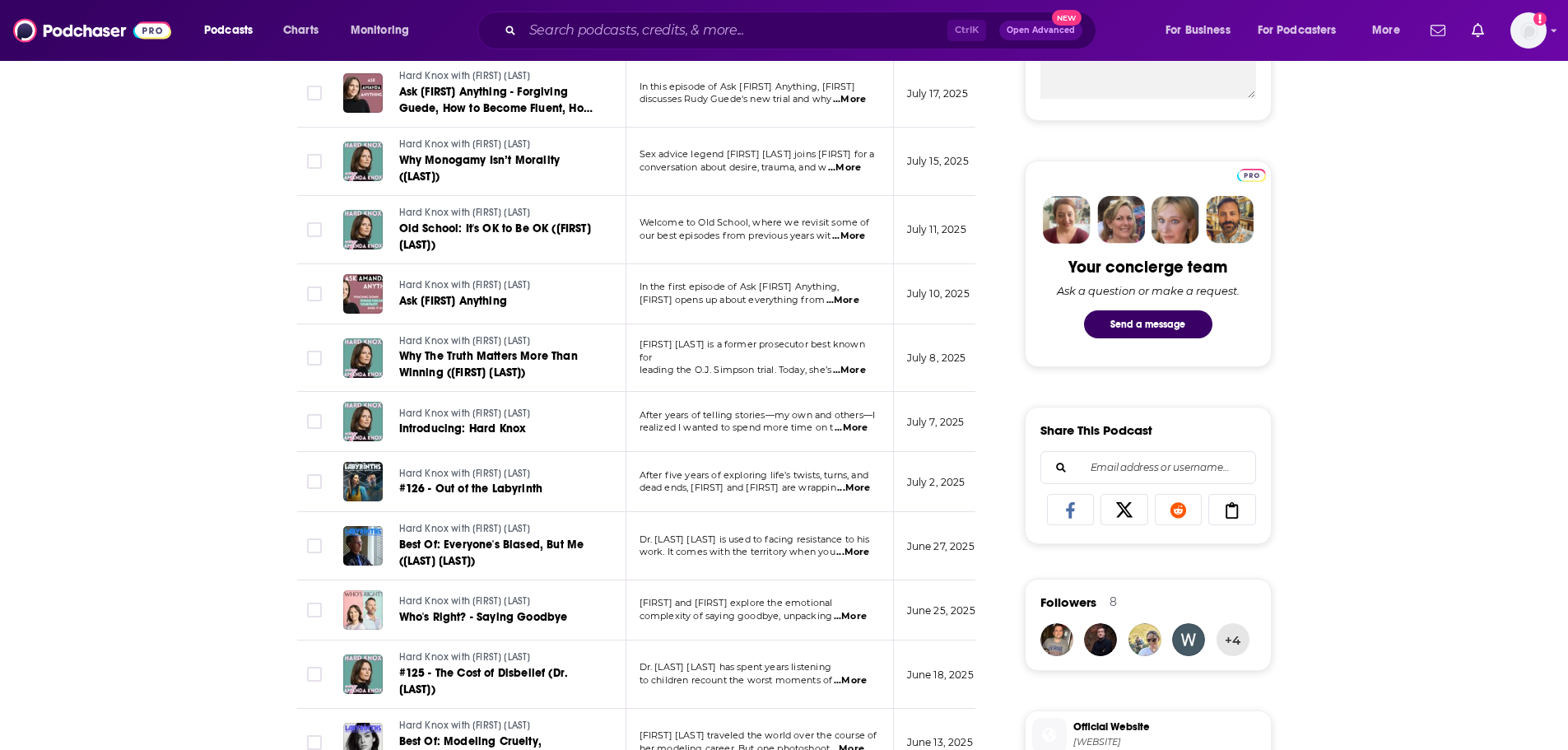 click on "About Insights Episodes 205 Reviews Credits 6 Lists Similar Episodes of Hard Knox By Date Table Episode Description Date Aired Reach Episode Guests Length Hard Knox with [FIRST] [LAST] Why Getting Lost Might Be the Point ([LAST]) [LAST] is a renowned travel writer, television host, and guidebook author known for tur ...More August 5, 2025 8.2k-12k -- 1:04:46 s Hard Knox with [FIRST] [LAST] How to Turn a Slur Into a Symbol ([LAST]) [LAST] shares how naming his band “The Slants” launched him into a decade-long l ...More July 31, 2025 7.2k-11k -- 54:17 s Hard Knox with [FIRST] [LAST] How Strength Becomes a Cage ([LAST]) How do you let go of control when survival once depended on it? In this candid and search ...More July 29, 2025 7.4k-11k -- 41:11 s Hard Knox with [FIRST] [LAST] Old School: The Point of No Return ([LAST]) Welcome to Old School, where we revisit some of our best episodes from previous years wit ...More July 25, 2025 7.9k-12k -- 46:33 s Hard Knox with [FIRST] [LAST] ...More" at bounding box center (784, 547) 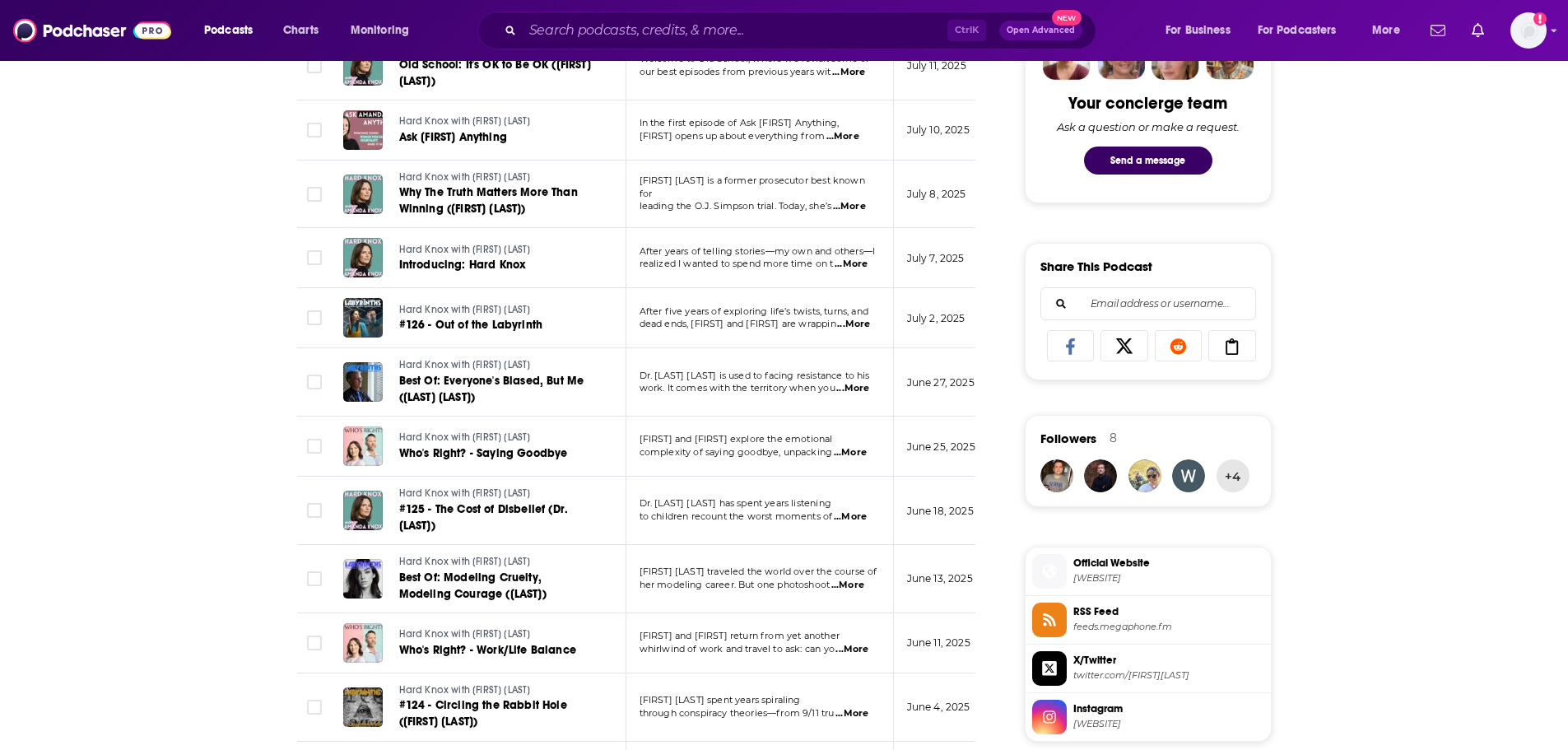 scroll, scrollTop: 988, scrollLeft: 0, axis: vertical 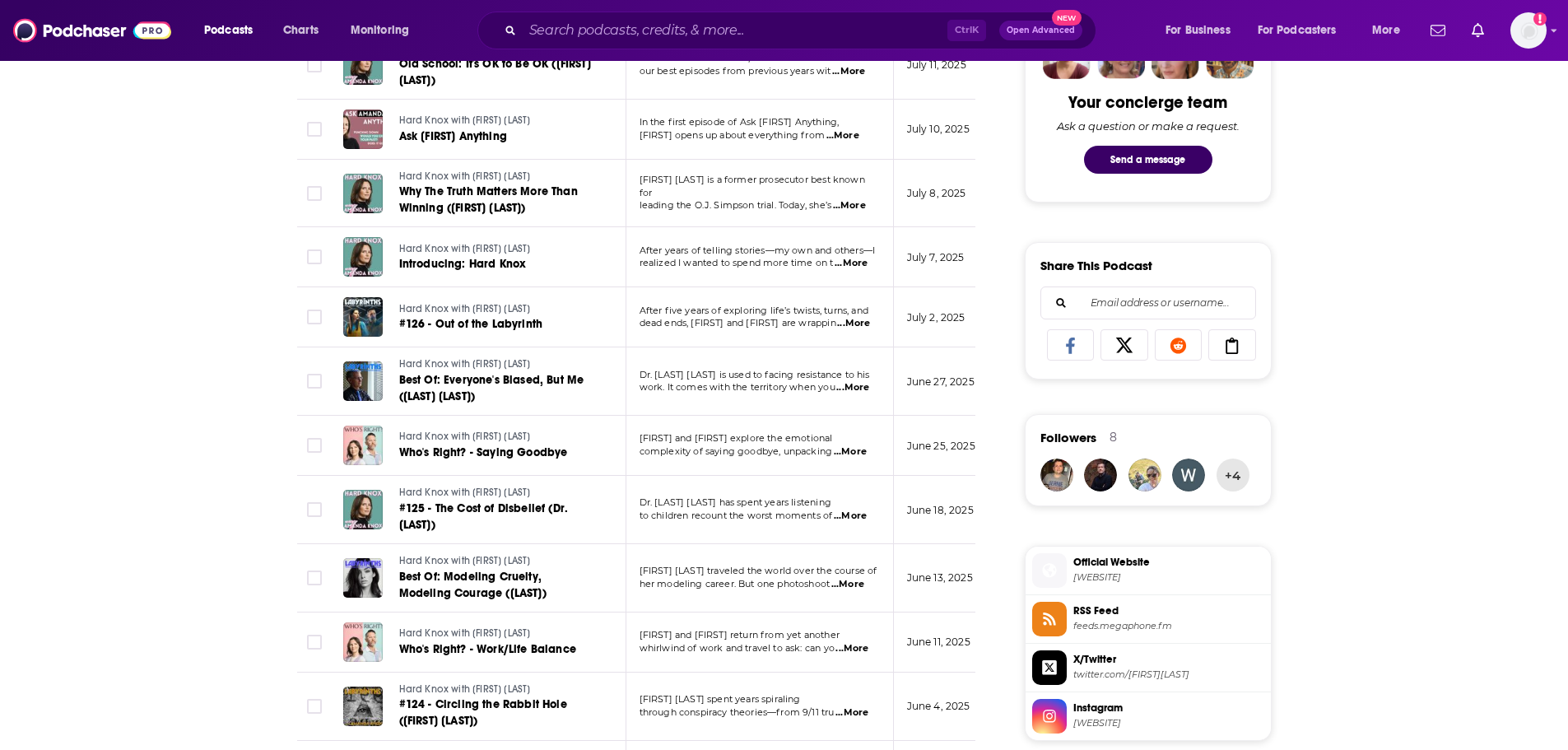 click on "...More" at bounding box center [848, 585] 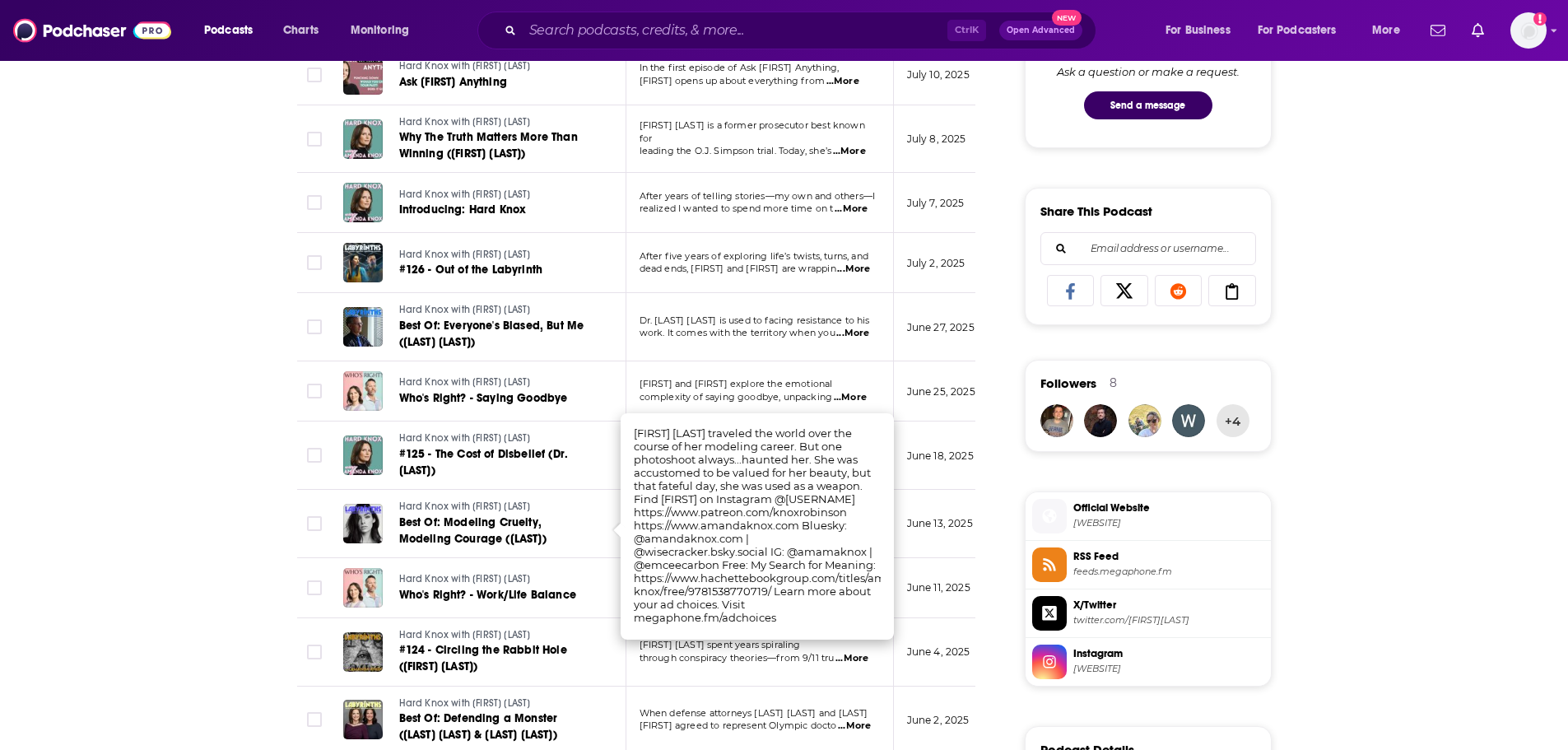scroll, scrollTop: 1070, scrollLeft: 0, axis: vertical 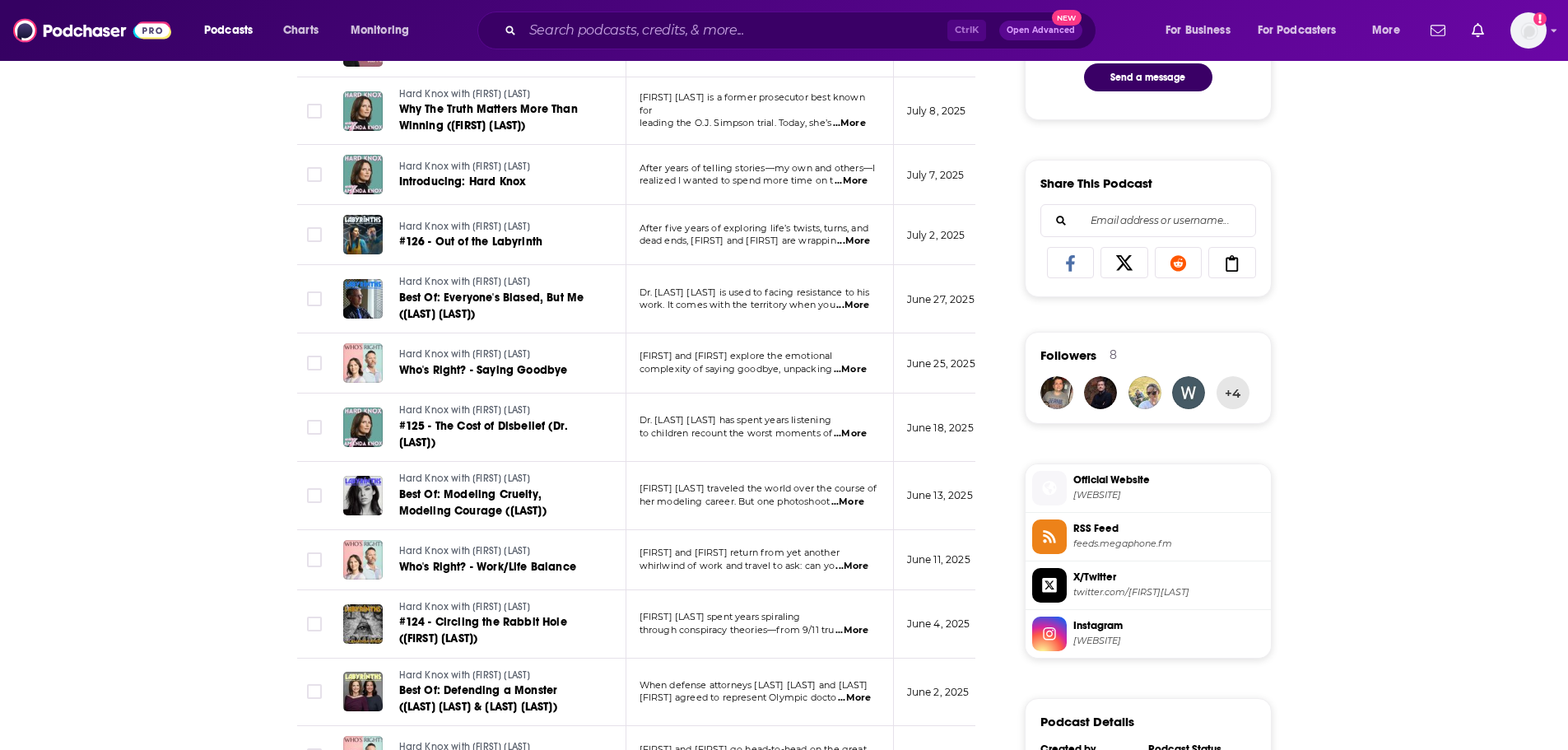 click on "About Insights Episodes 205 Reviews Credits 6 Lists Similar Episodes of Hard Knox By Date Table Episode Description Date Aired Reach Episode Guests Length Hard Knox with [FIRST] [LAST] Why Getting Lost Might Be the Point ([LAST]) [LAST] is a renowned travel writer, television host, and guidebook author known for tur ...More August 5, 2025 8.2k-12k -- 1:04:46 s Hard Knox with [FIRST] [LAST] How to Turn a Slur Into a Symbol ([LAST]) [LAST] shares how naming his band “The Slants” launched him into a decade-long l ...More July 31, 2025 7.2k-11k -- 54:17 s Hard Knox with [FIRST] [LAST] How Strength Becomes a Cage ([LAST]) How do you let go of control when survival once depended on it? In this candid and search ...More July 29, 2025 7.4k-11k -- 41:11 s Hard Knox with [FIRST] [LAST] Old School: The Point of No Return ([LAST]) Welcome to Old School, where we revisit some of our best episodes from previous years wit ...More July 25, 2025 7.9k-12k -- 46:33 s Hard Knox with [FIRST] [LAST] ...More" at bounding box center (784, 300) 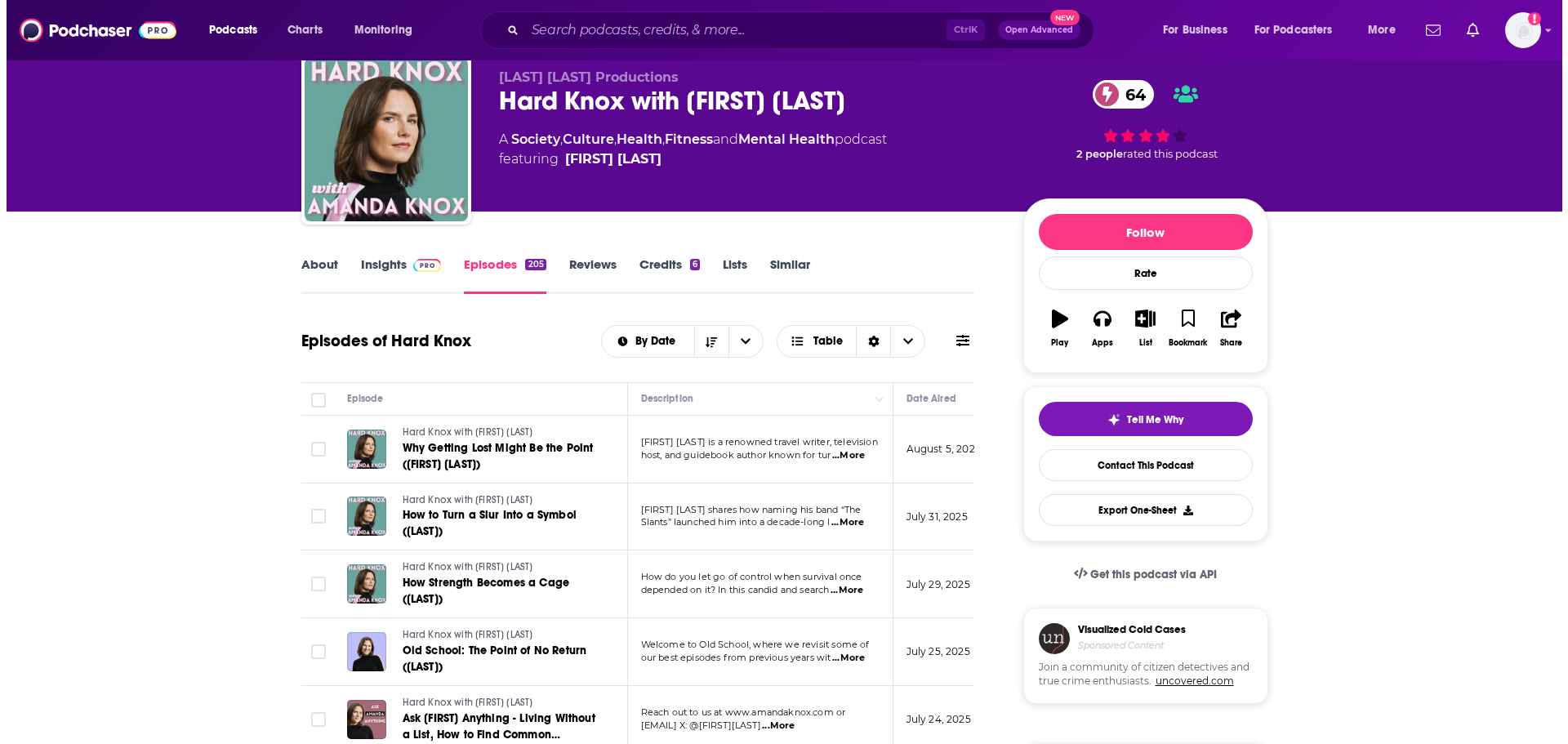 scroll, scrollTop: 0, scrollLeft: 0, axis: both 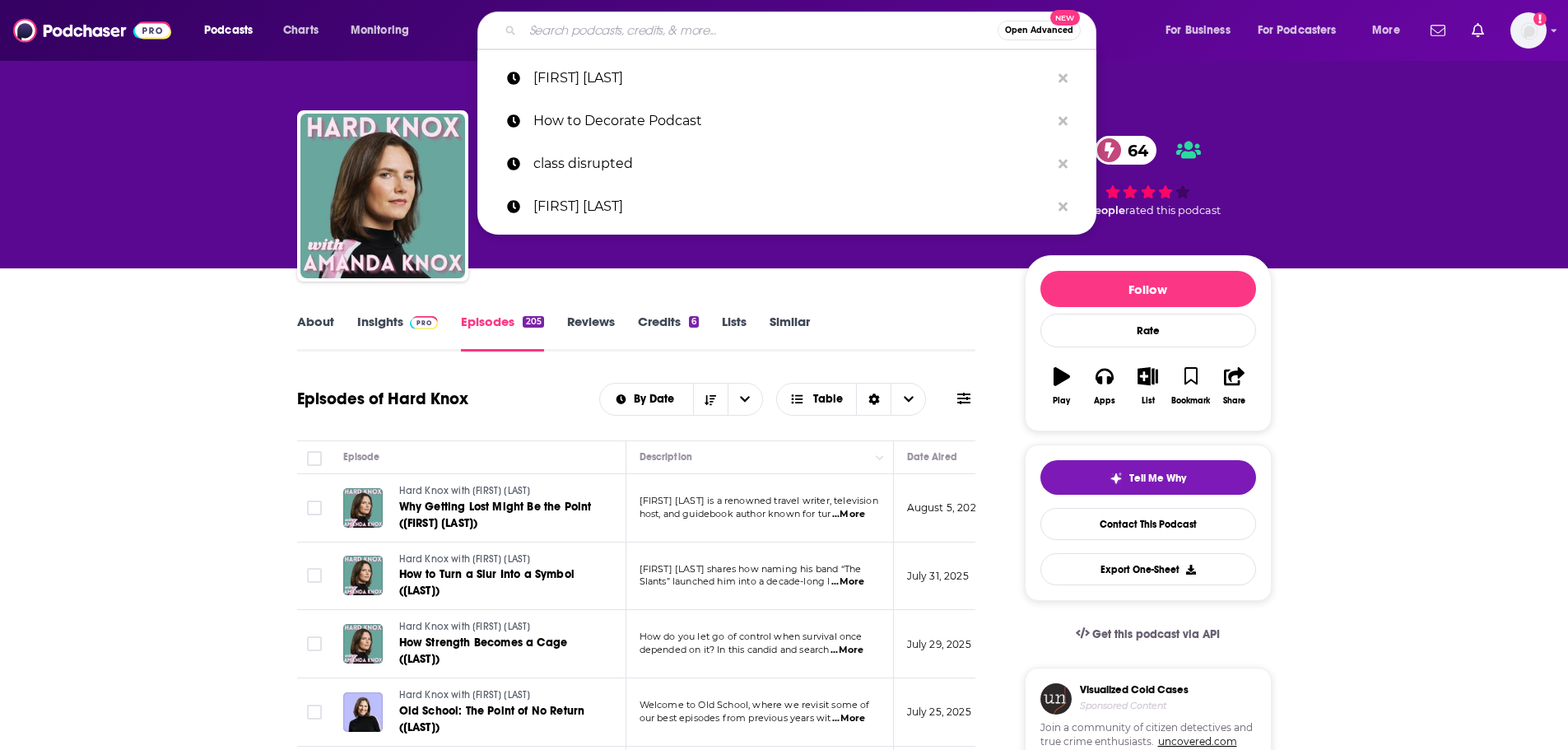 click at bounding box center [760, 30] 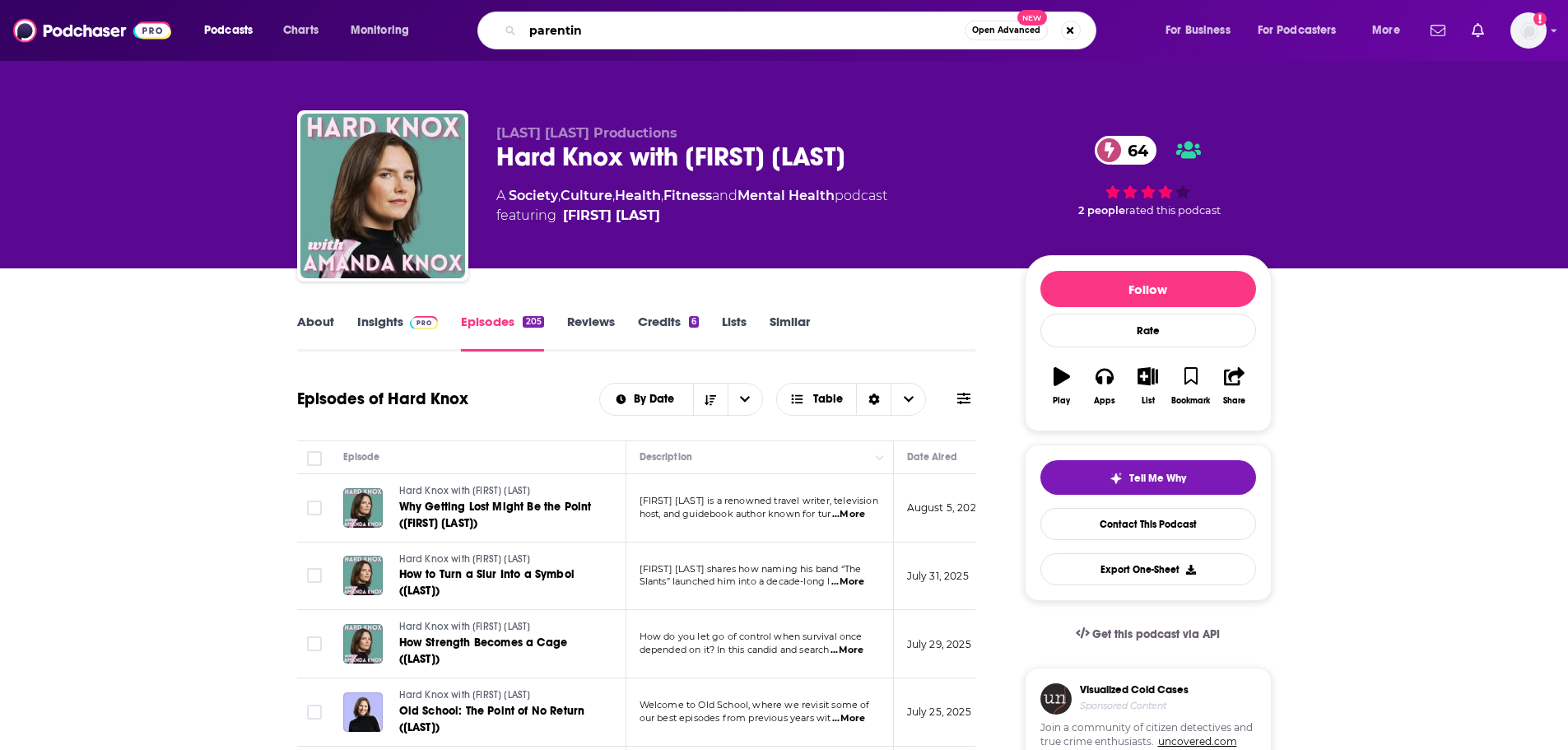 type on "parenting" 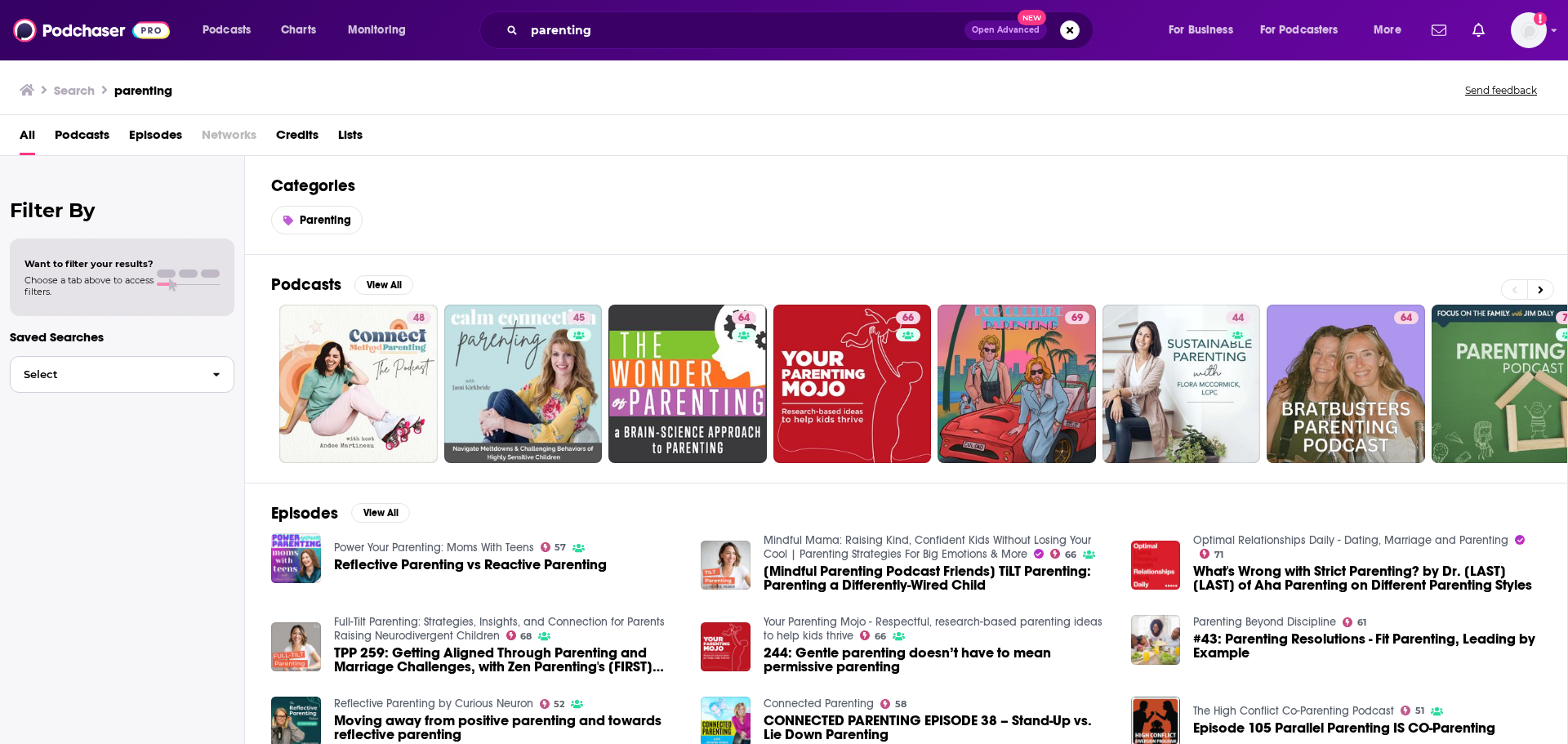 click on "Select" at bounding box center (122, 374) 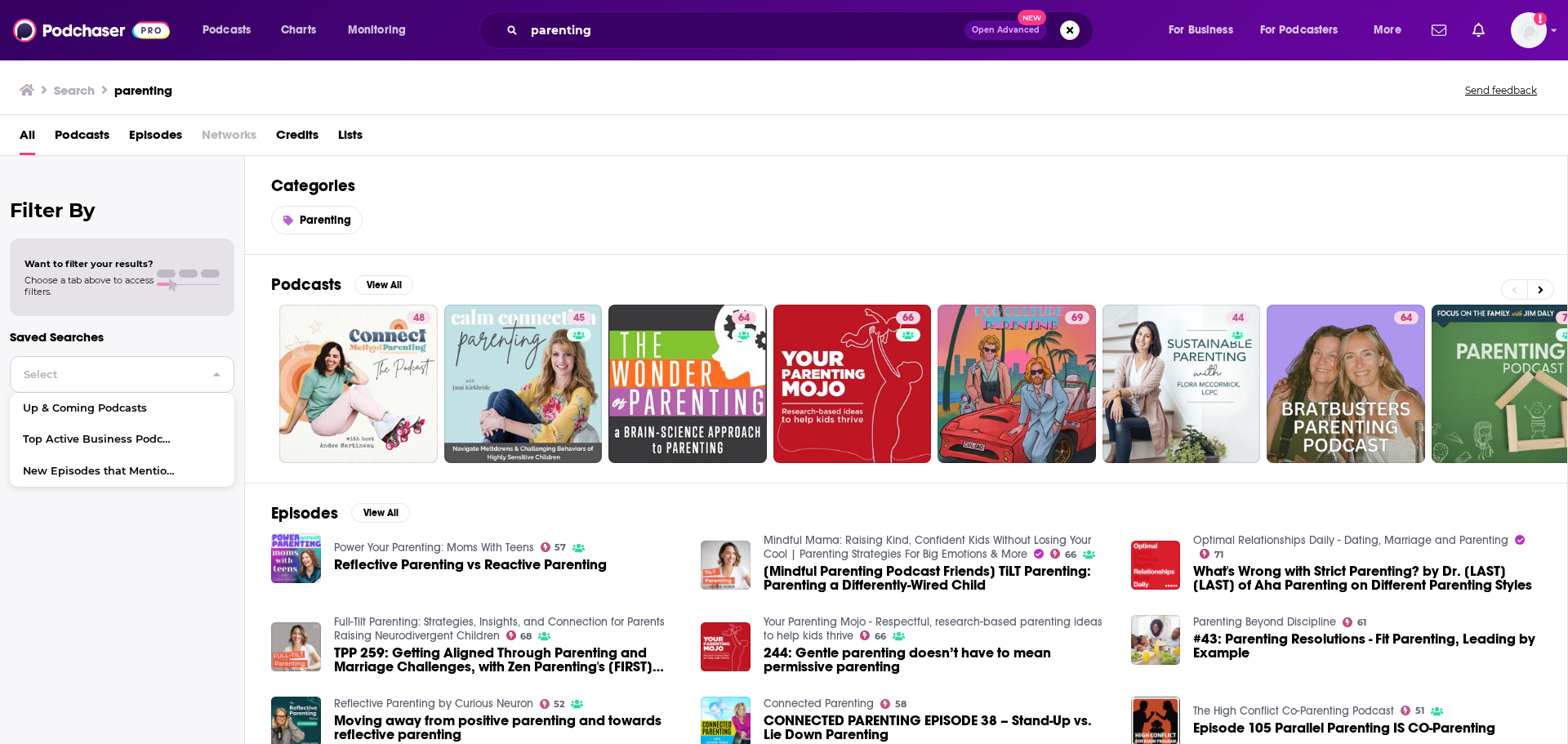 click on "Select" at bounding box center (122, 374) 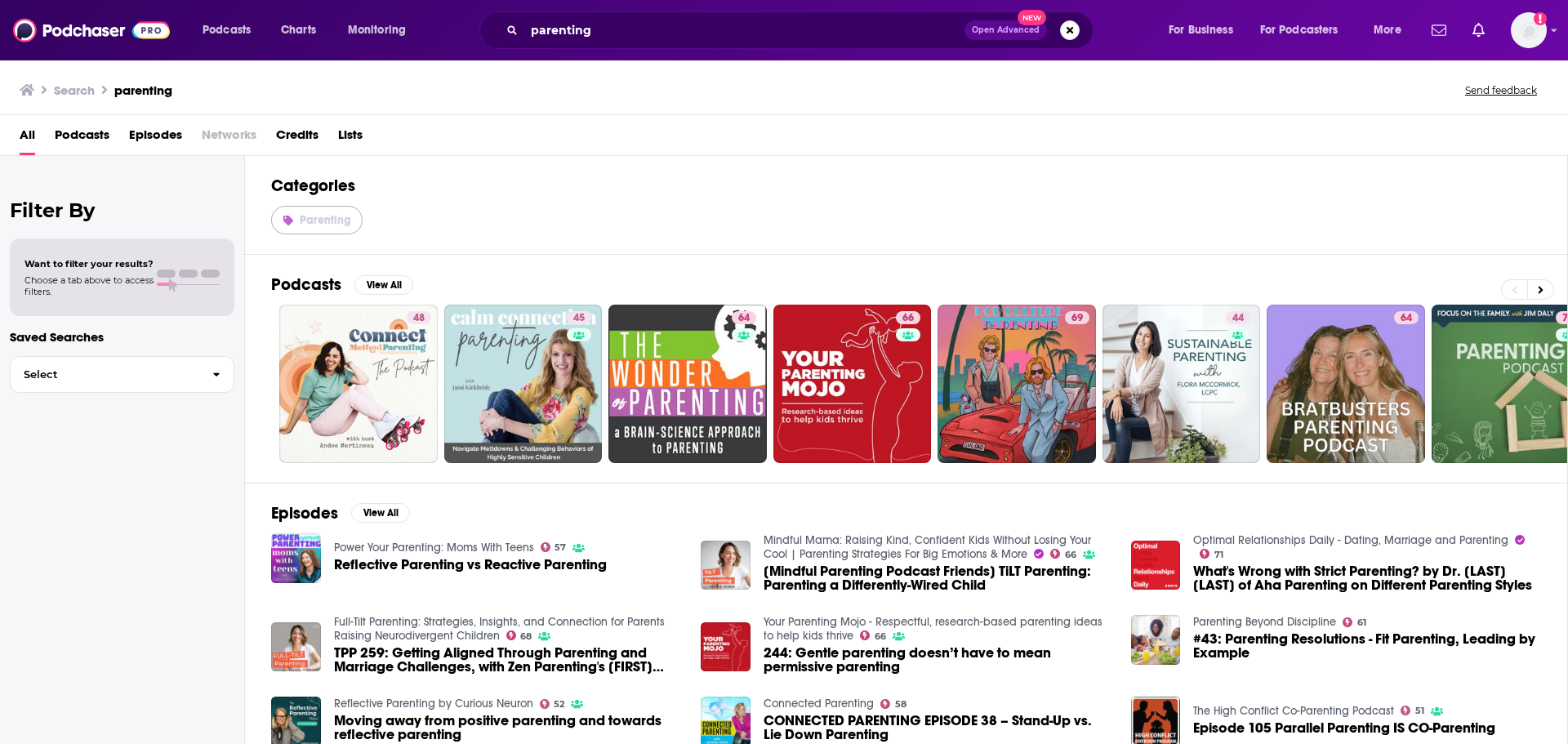 click on "Parenting" at bounding box center (325, 220) 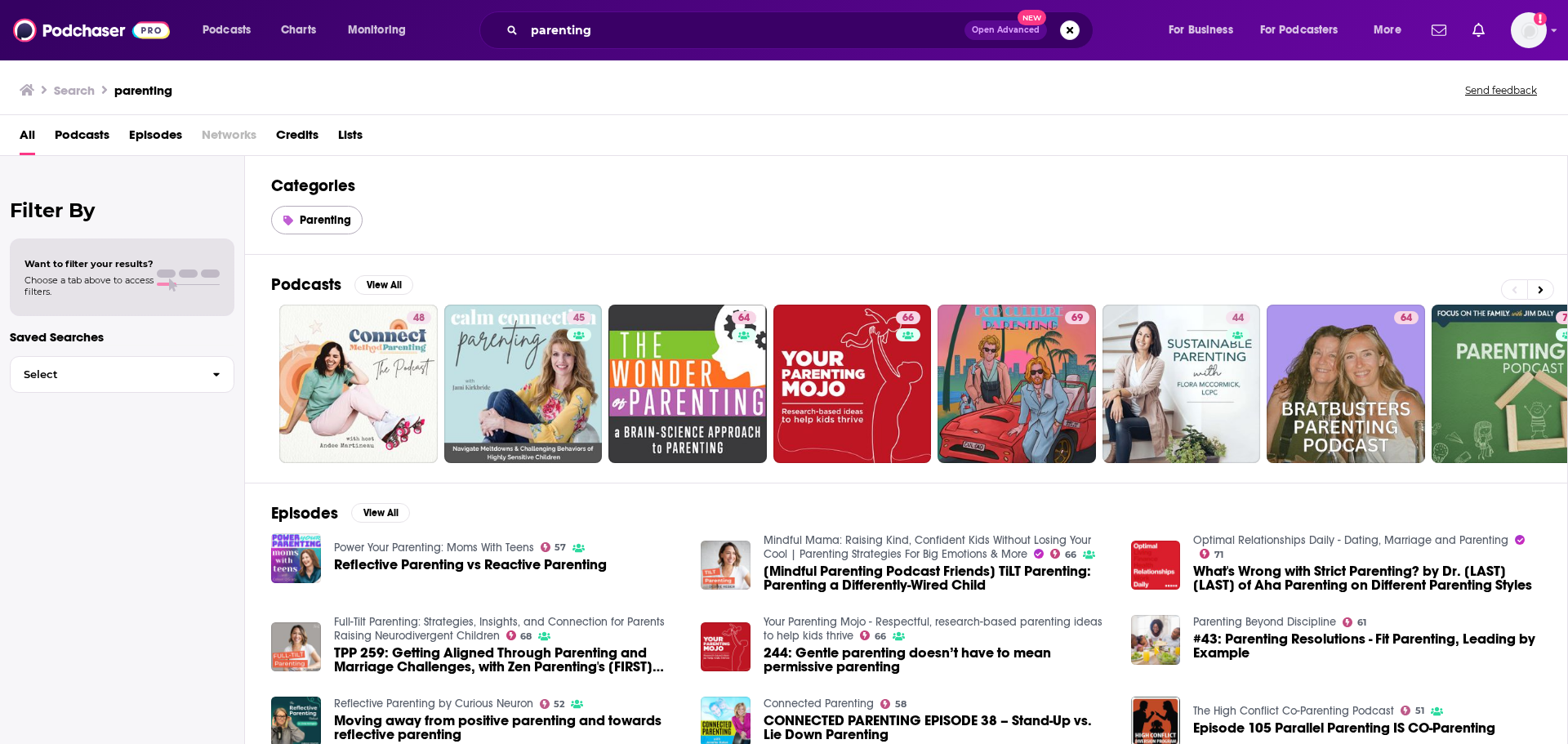type 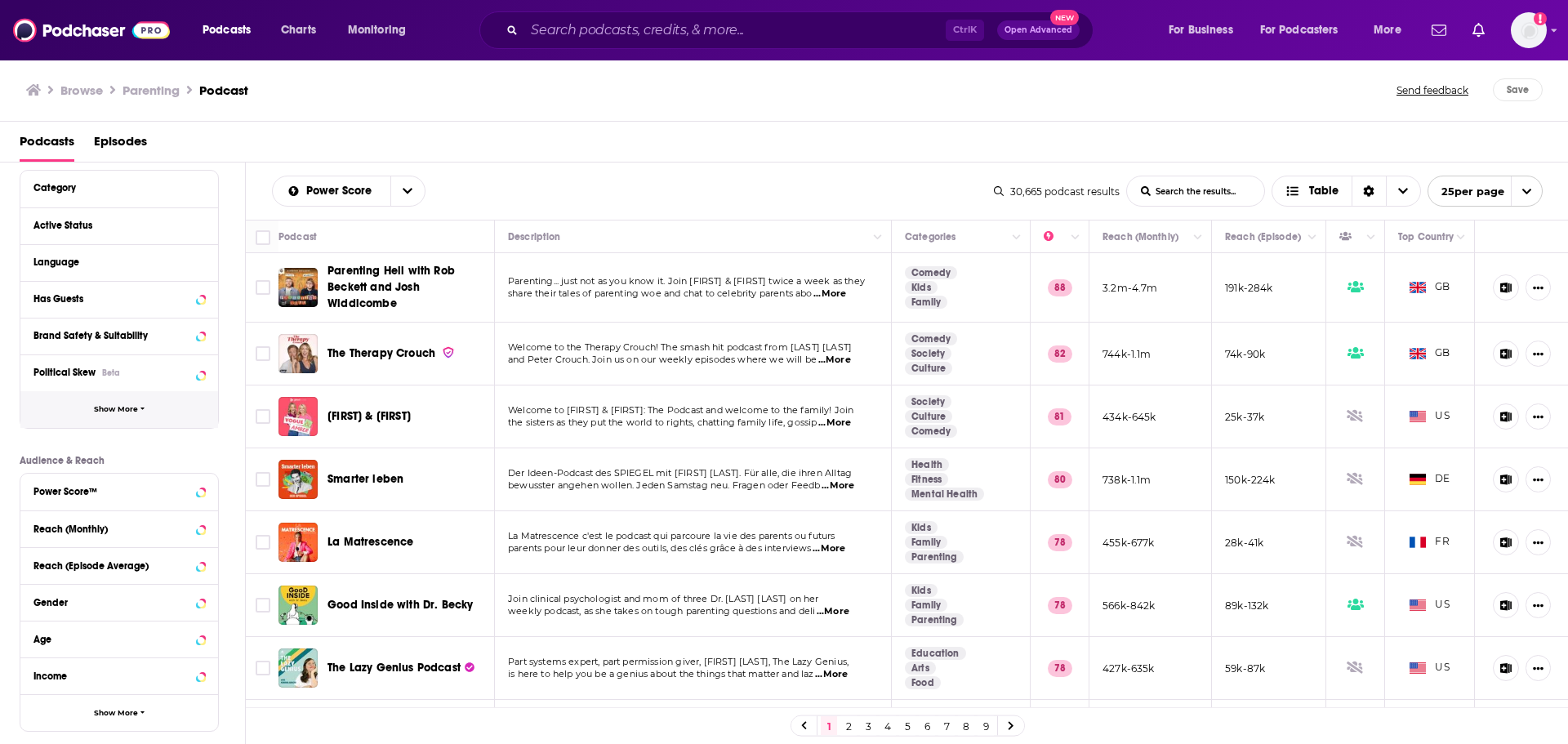 scroll, scrollTop: 163, scrollLeft: 0, axis: vertical 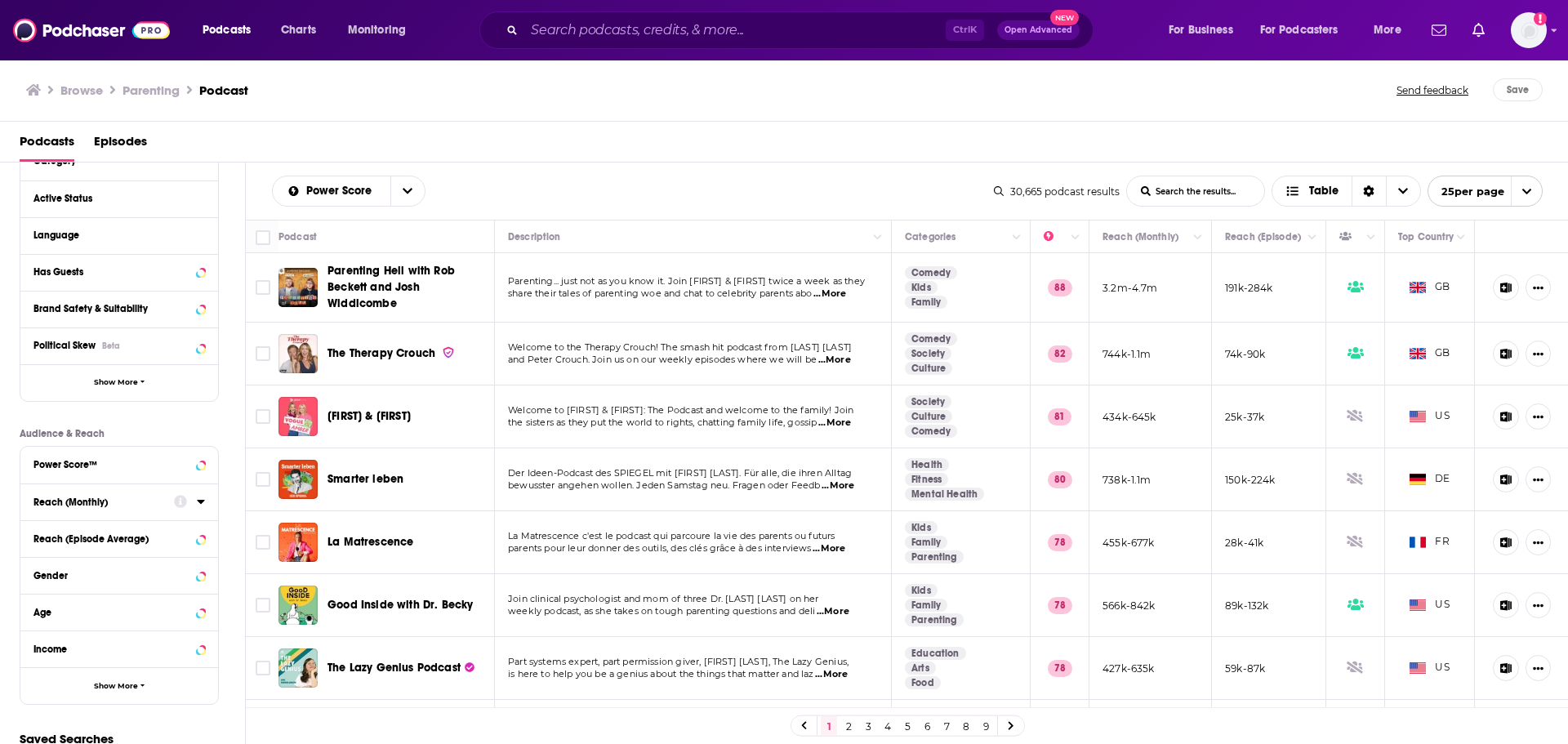 click on "Reach (Monthly)" at bounding box center (98, 502) 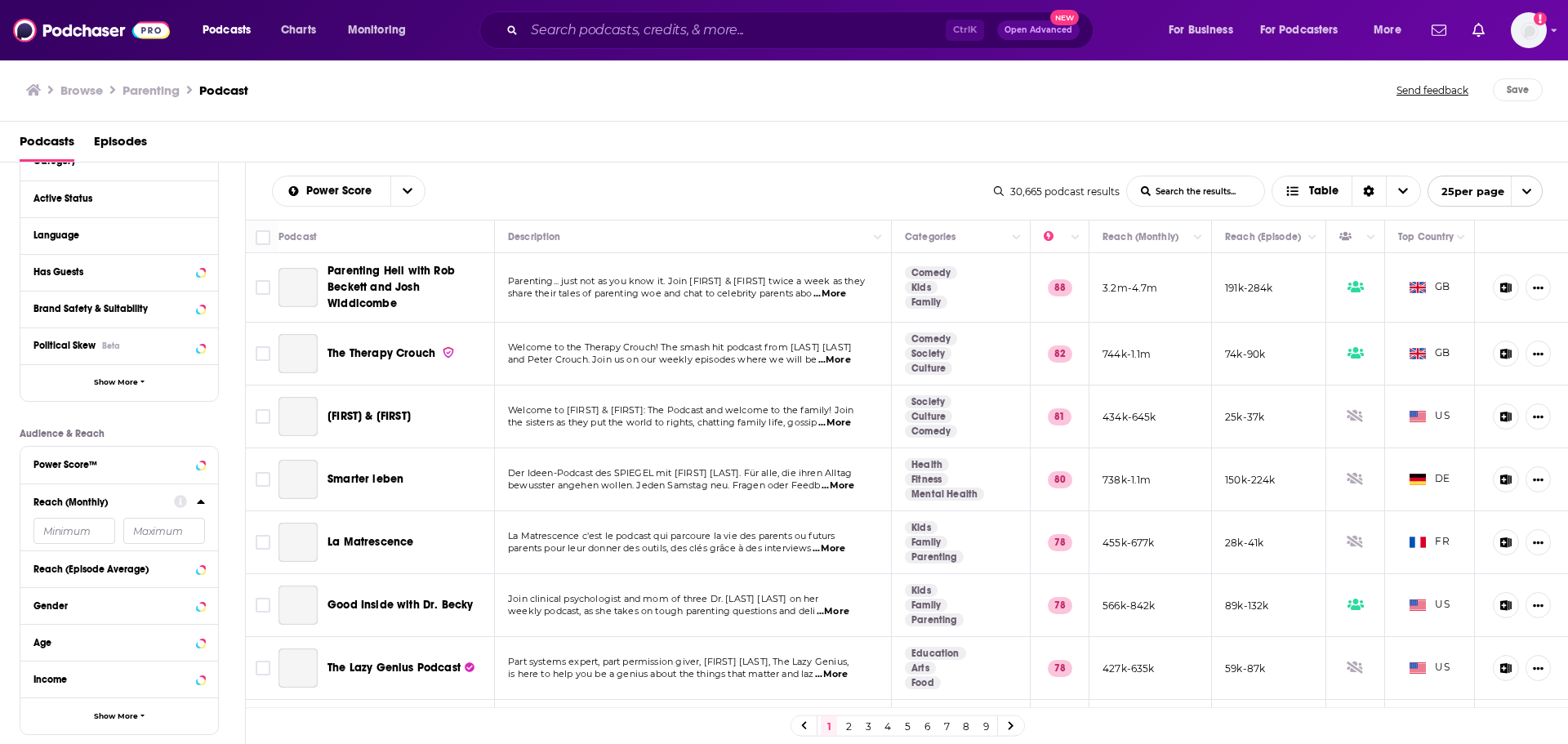 scroll, scrollTop: 245, scrollLeft: 0, axis: vertical 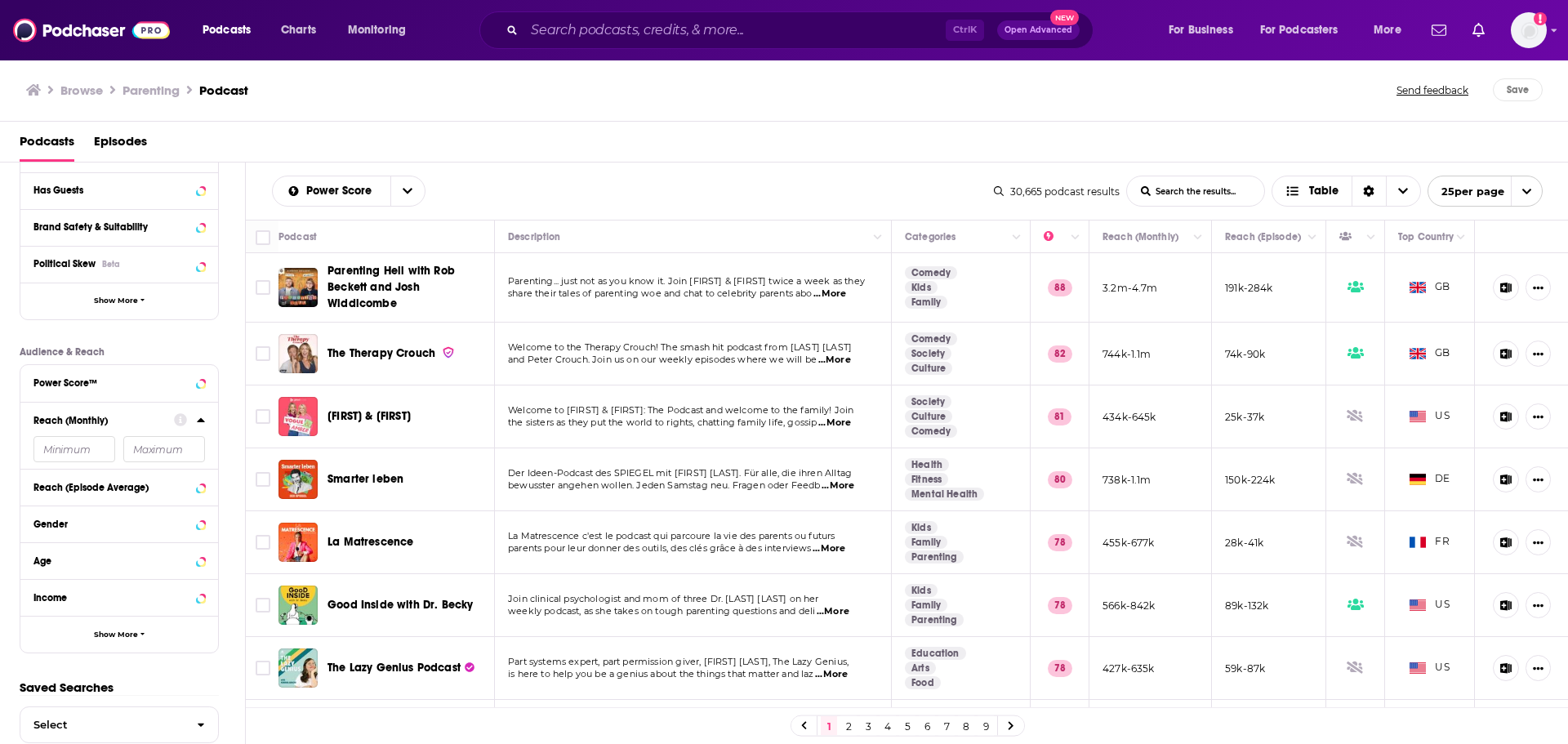 click at bounding box center (74, 449) 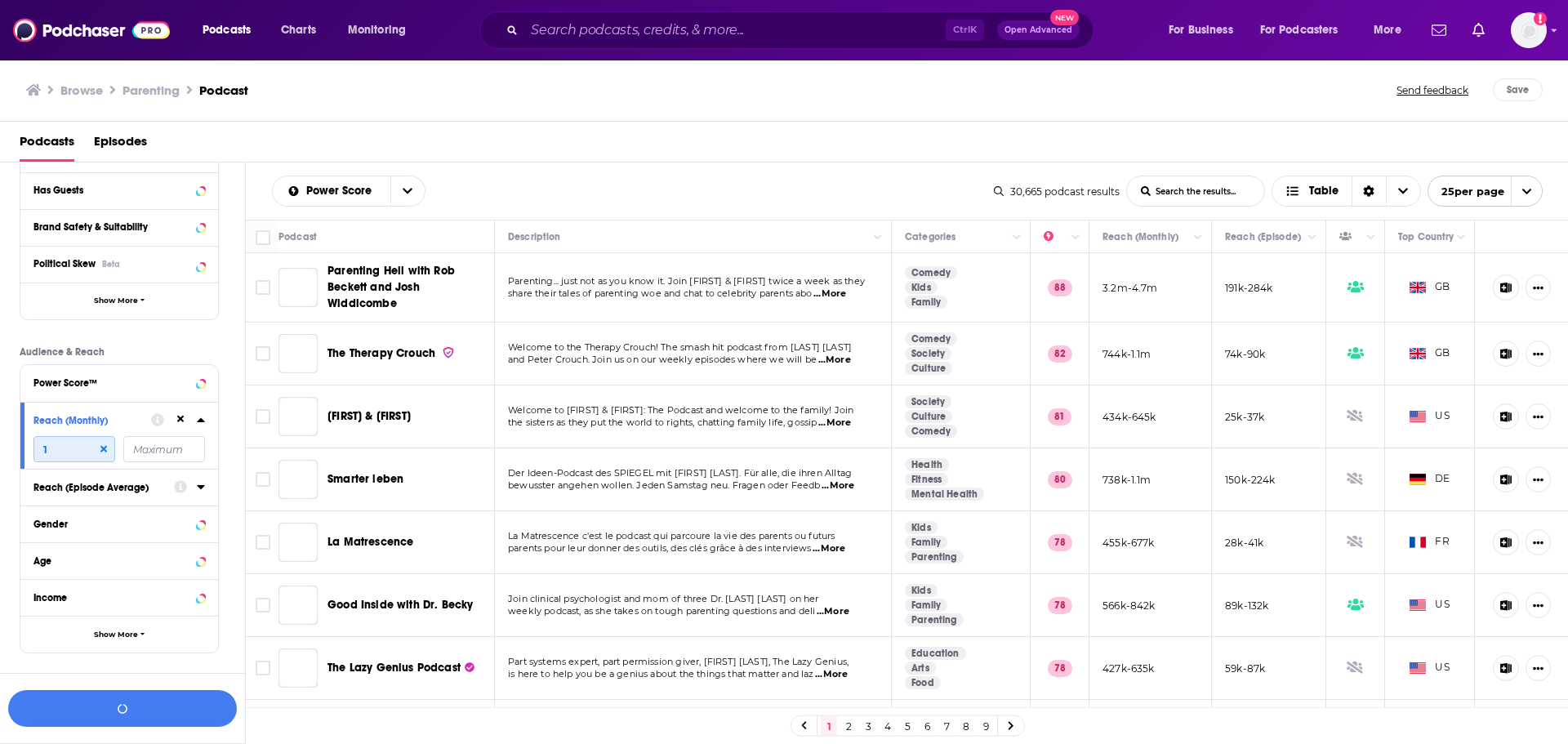 scroll, scrollTop: 274, scrollLeft: 0, axis: vertical 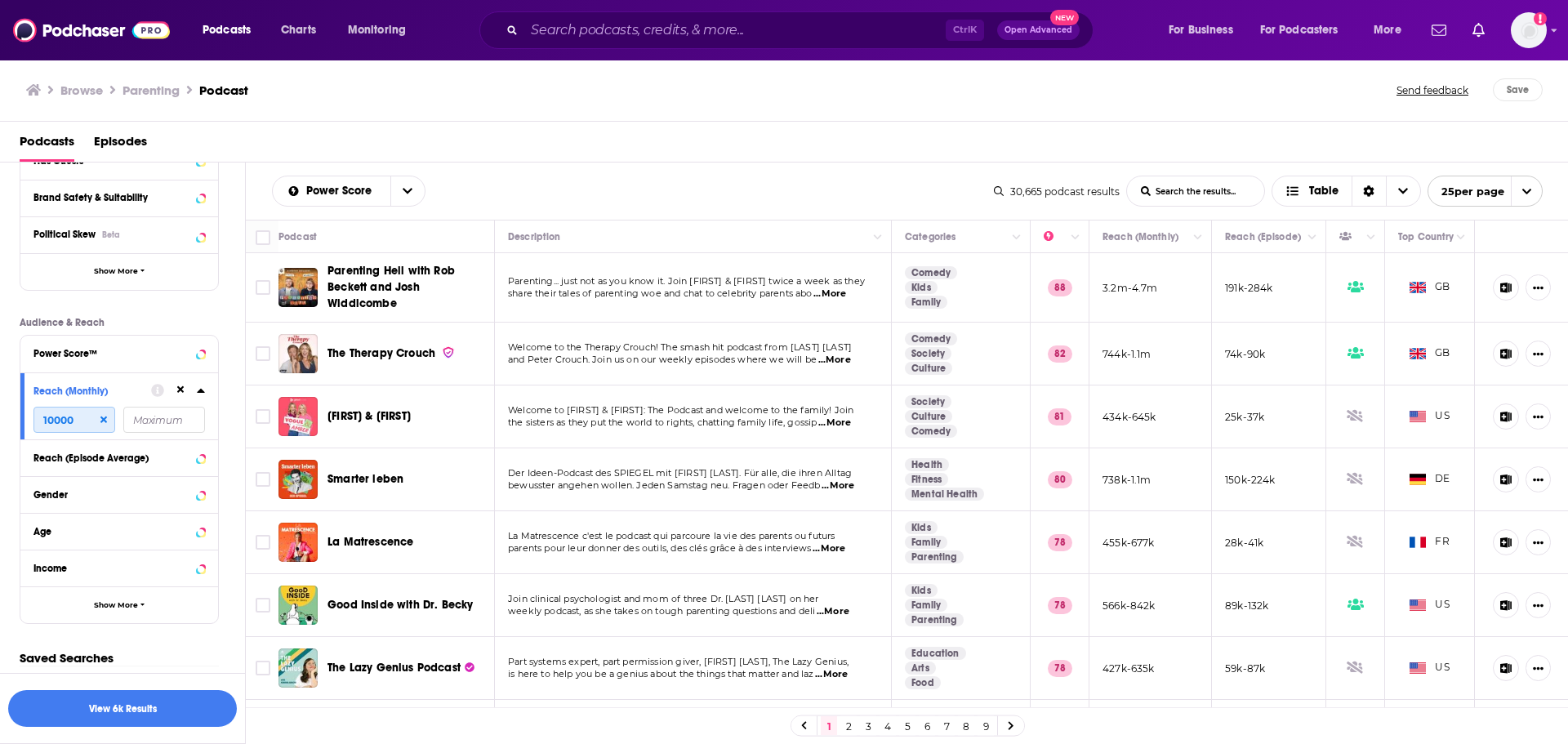 type on "10000" 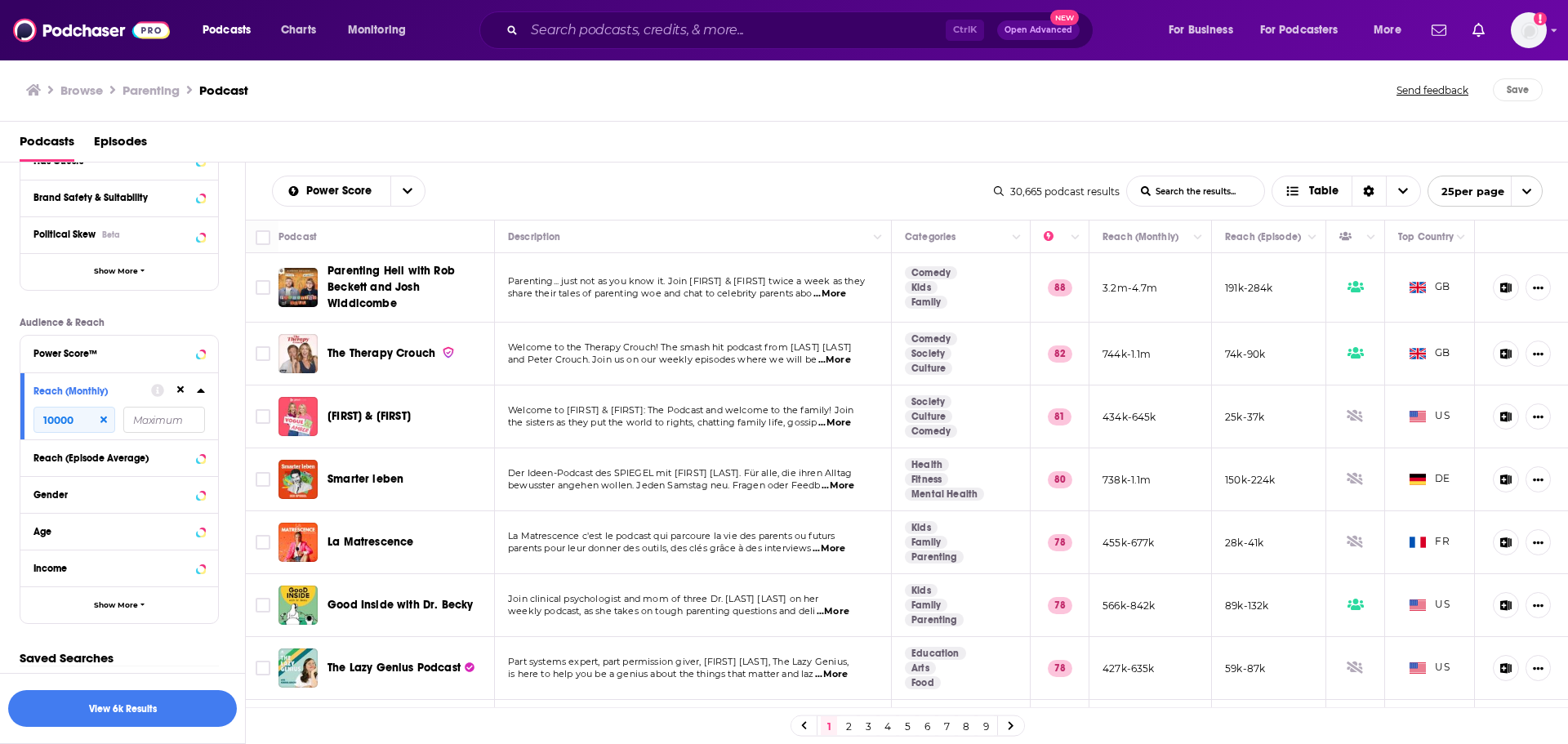 click at bounding box center (164, 420) 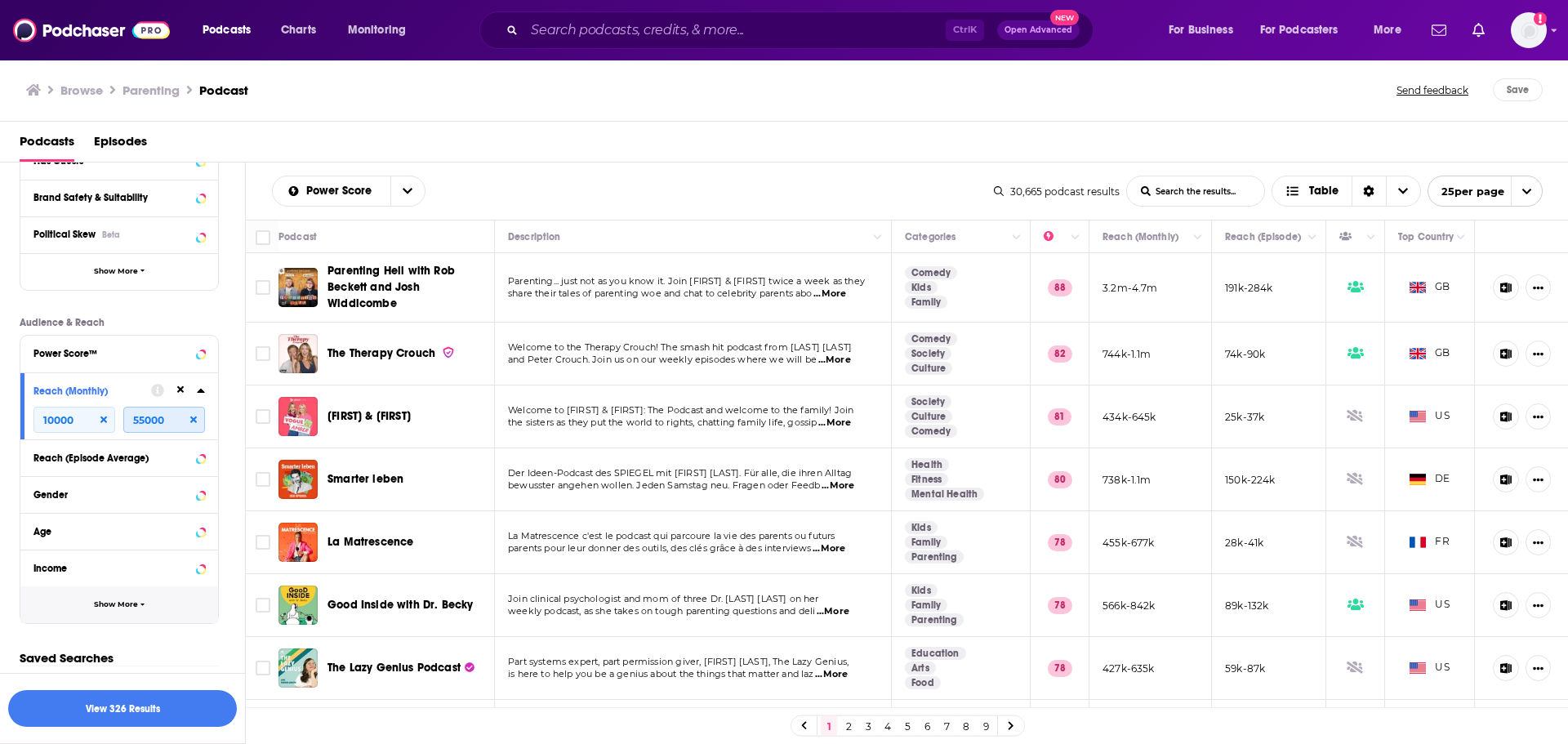 type on "55000" 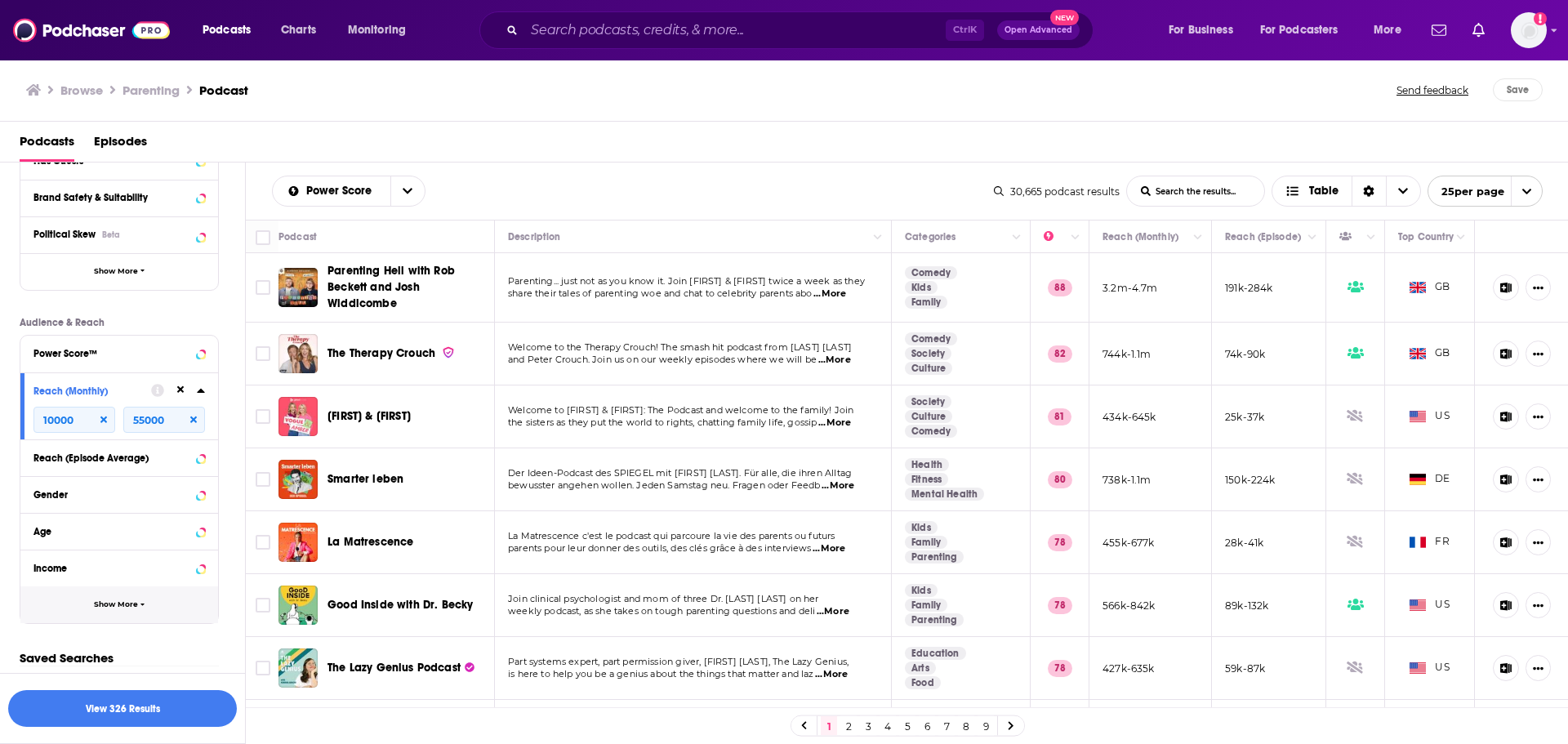click on "Show More" at bounding box center [116, 604] 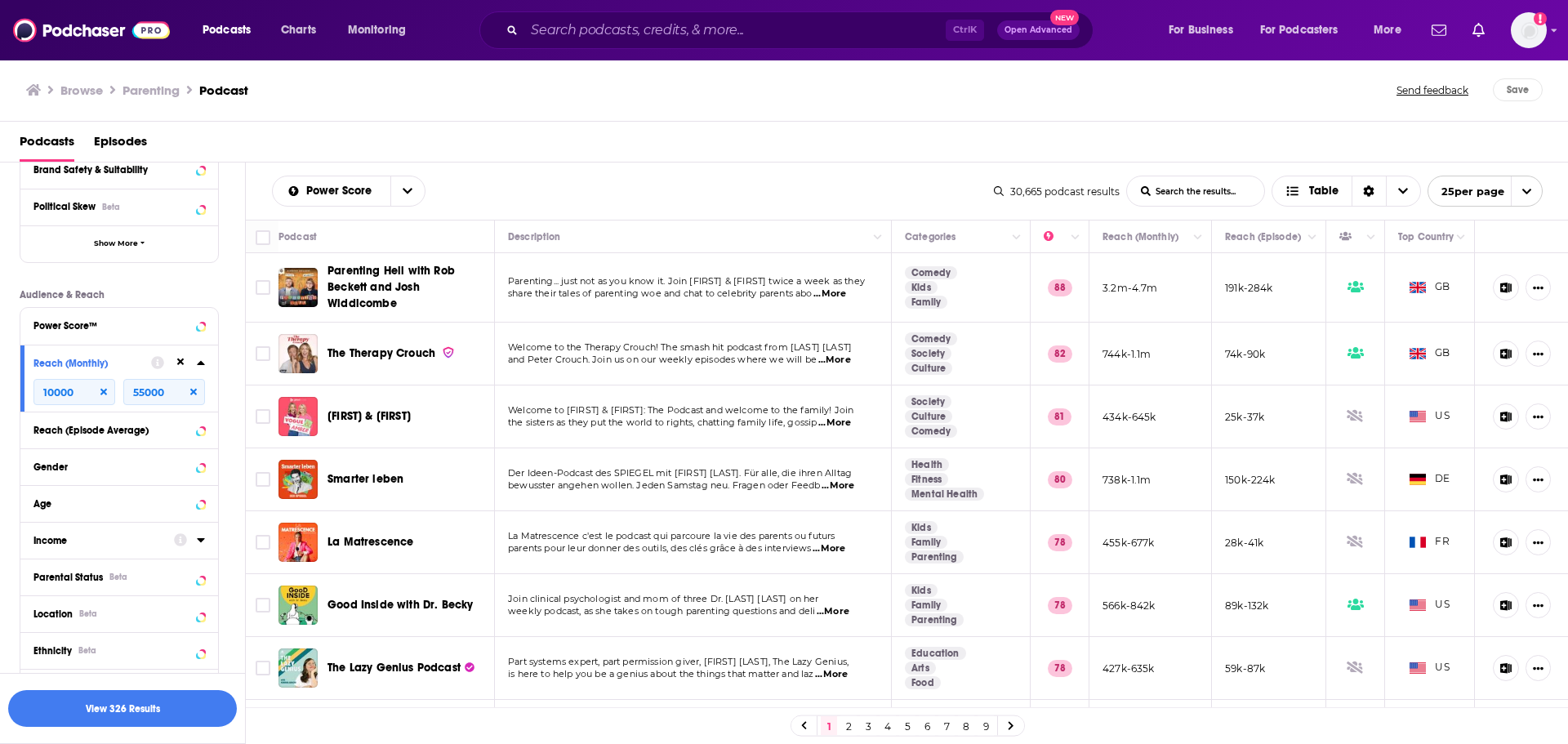 scroll, scrollTop: 274, scrollLeft: 0, axis: vertical 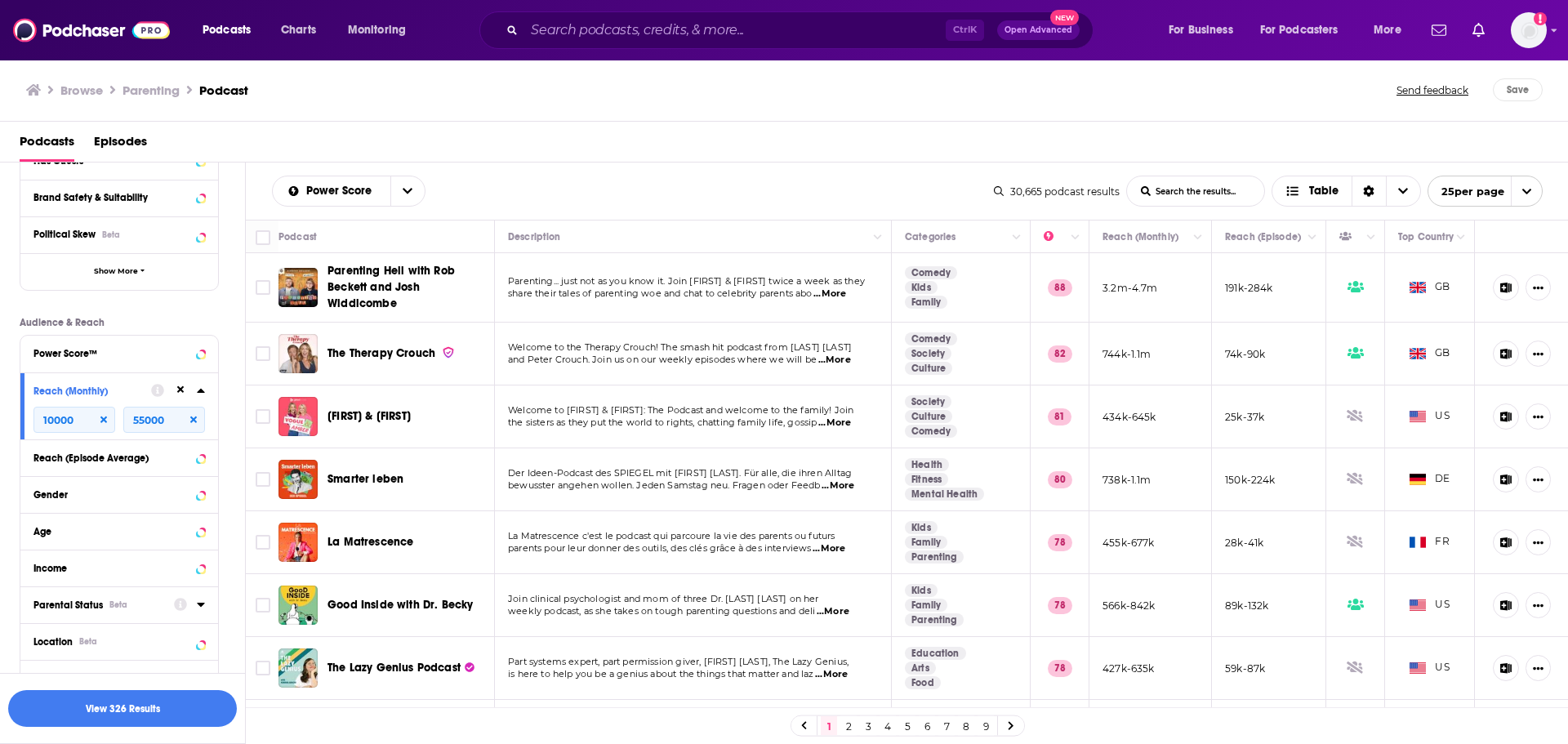 click on "Parental Status Beta" at bounding box center [98, 605] 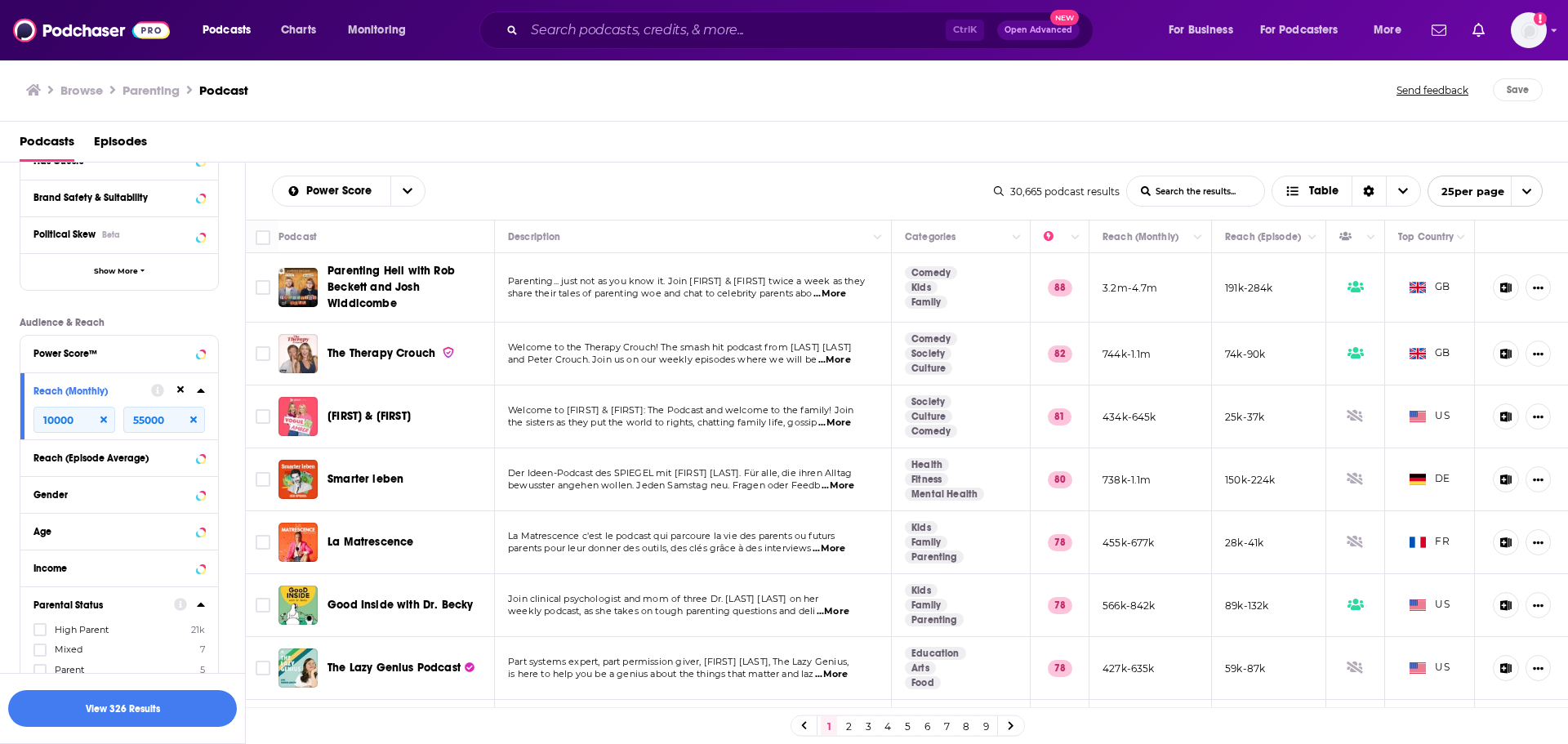 scroll, scrollTop: 356, scrollLeft: 0, axis: vertical 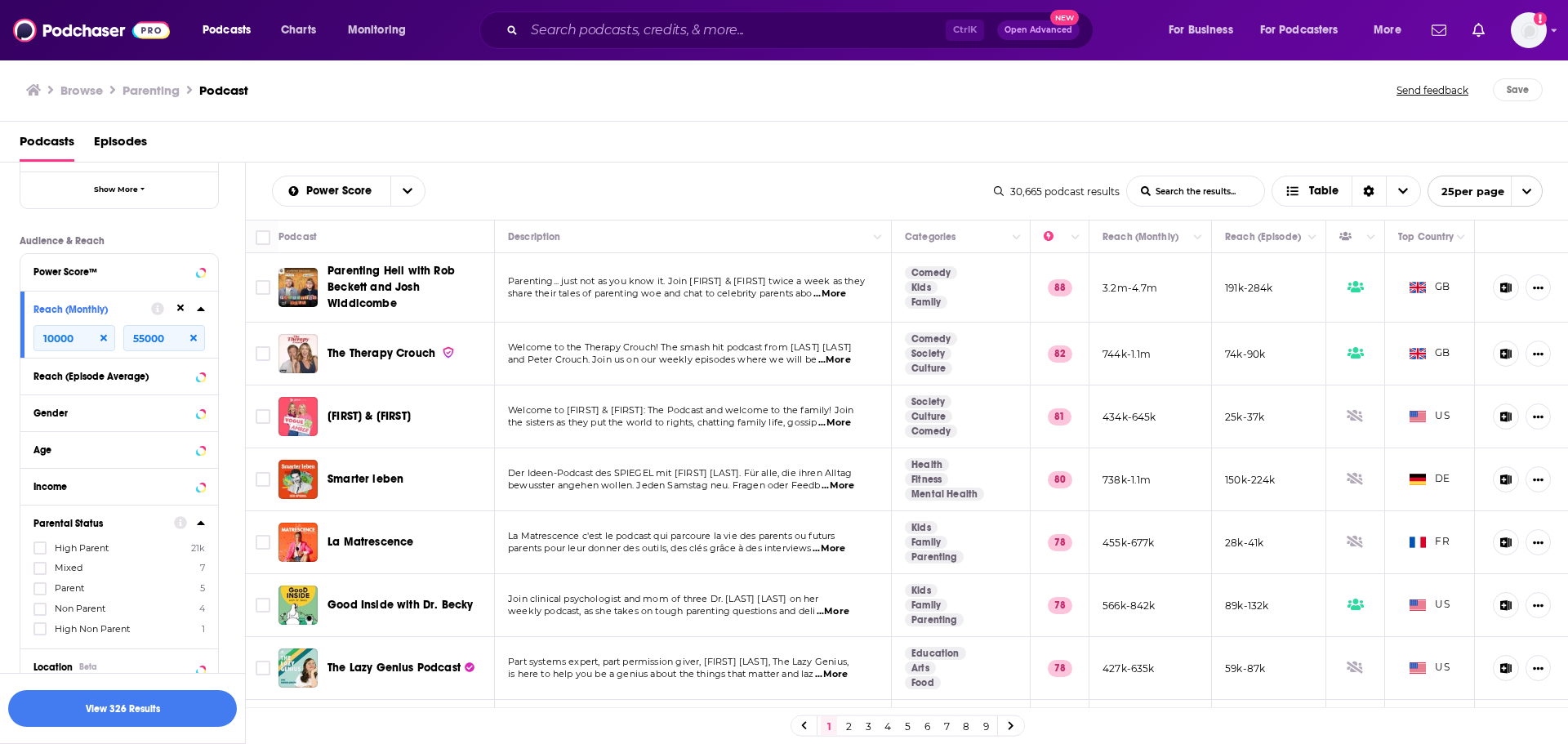 click on "High Parent" at bounding box center [82, 548] 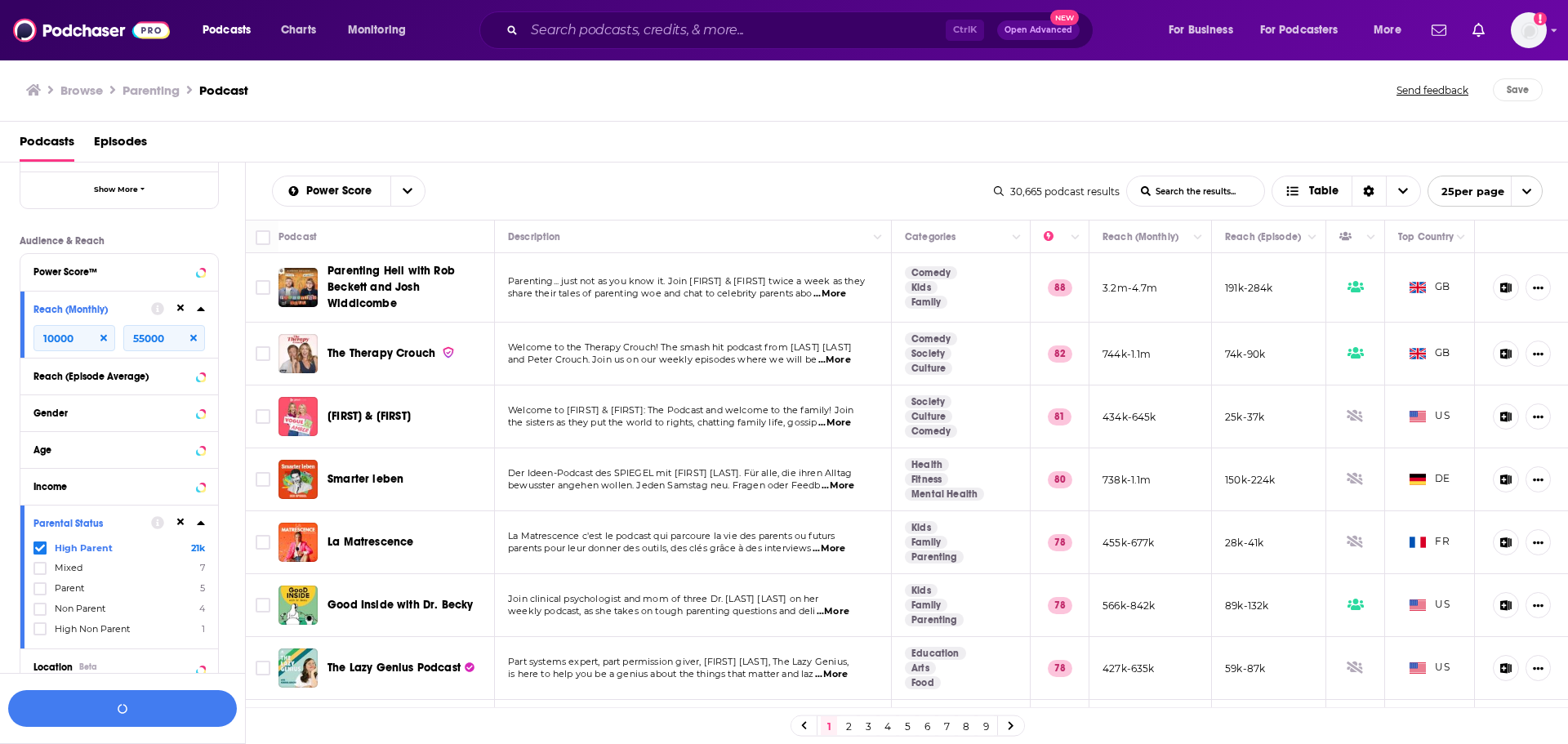 click on "Parent" at bounding box center [69, 588] 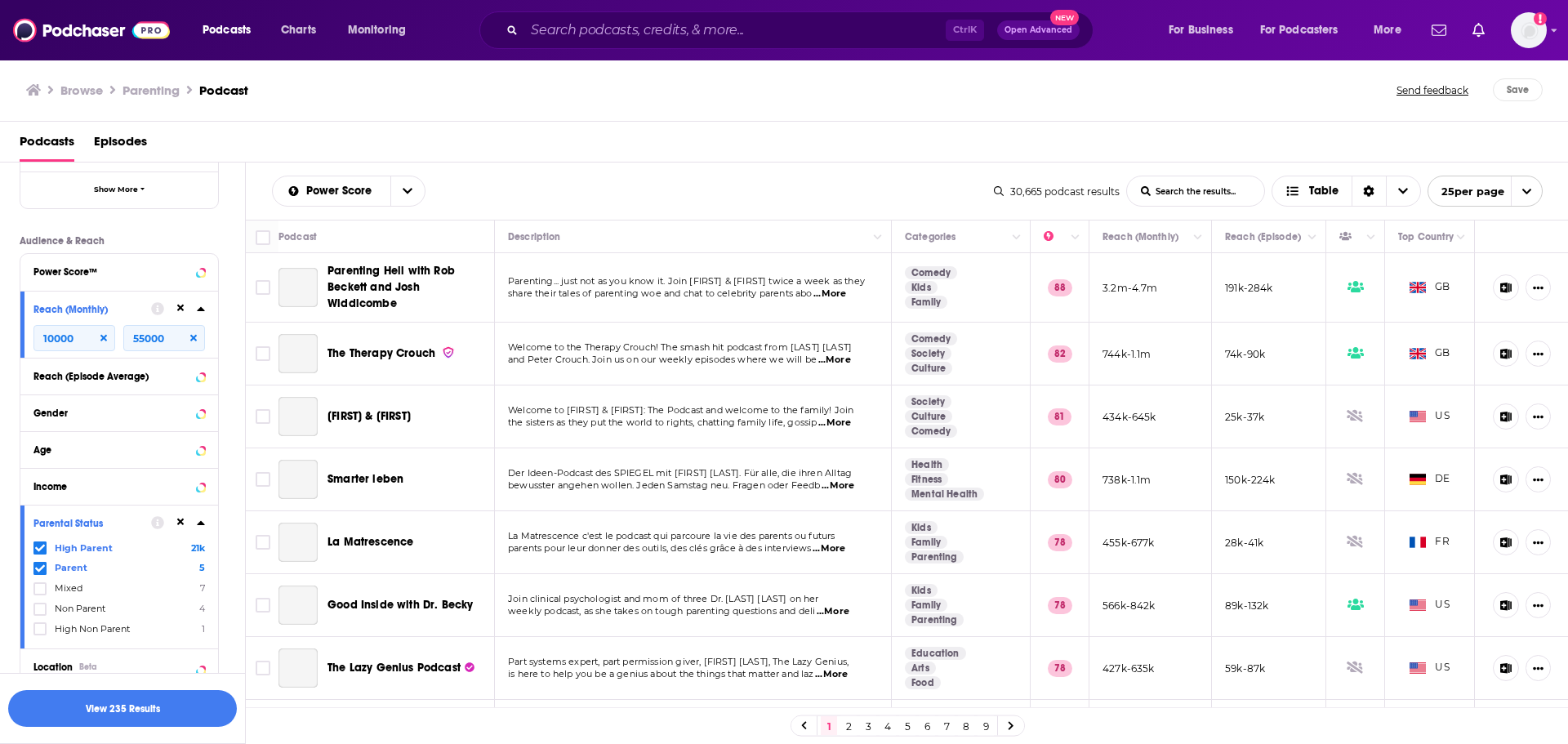 click on "Mixed" at bounding box center [69, 588] 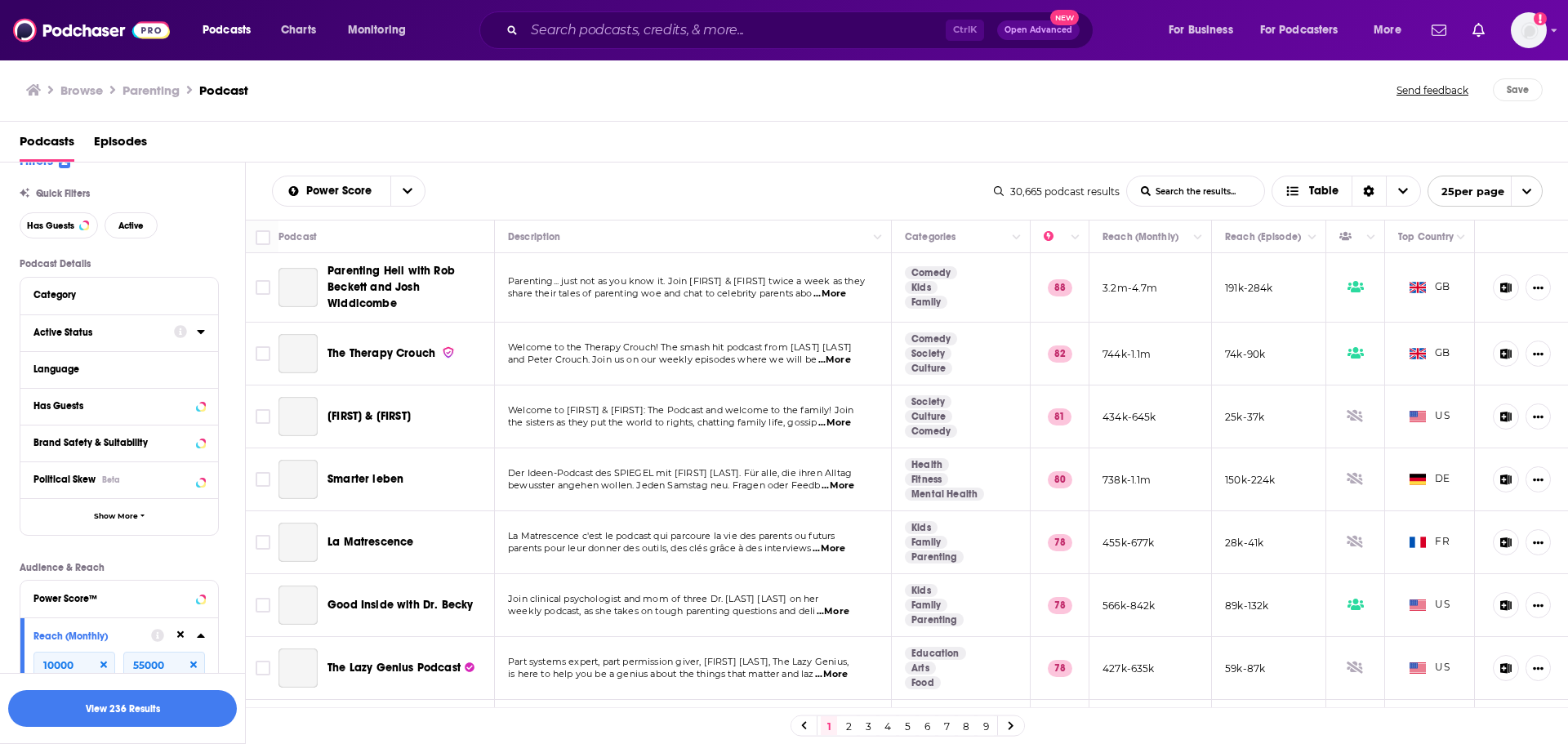 scroll, scrollTop: 0, scrollLeft: 0, axis: both 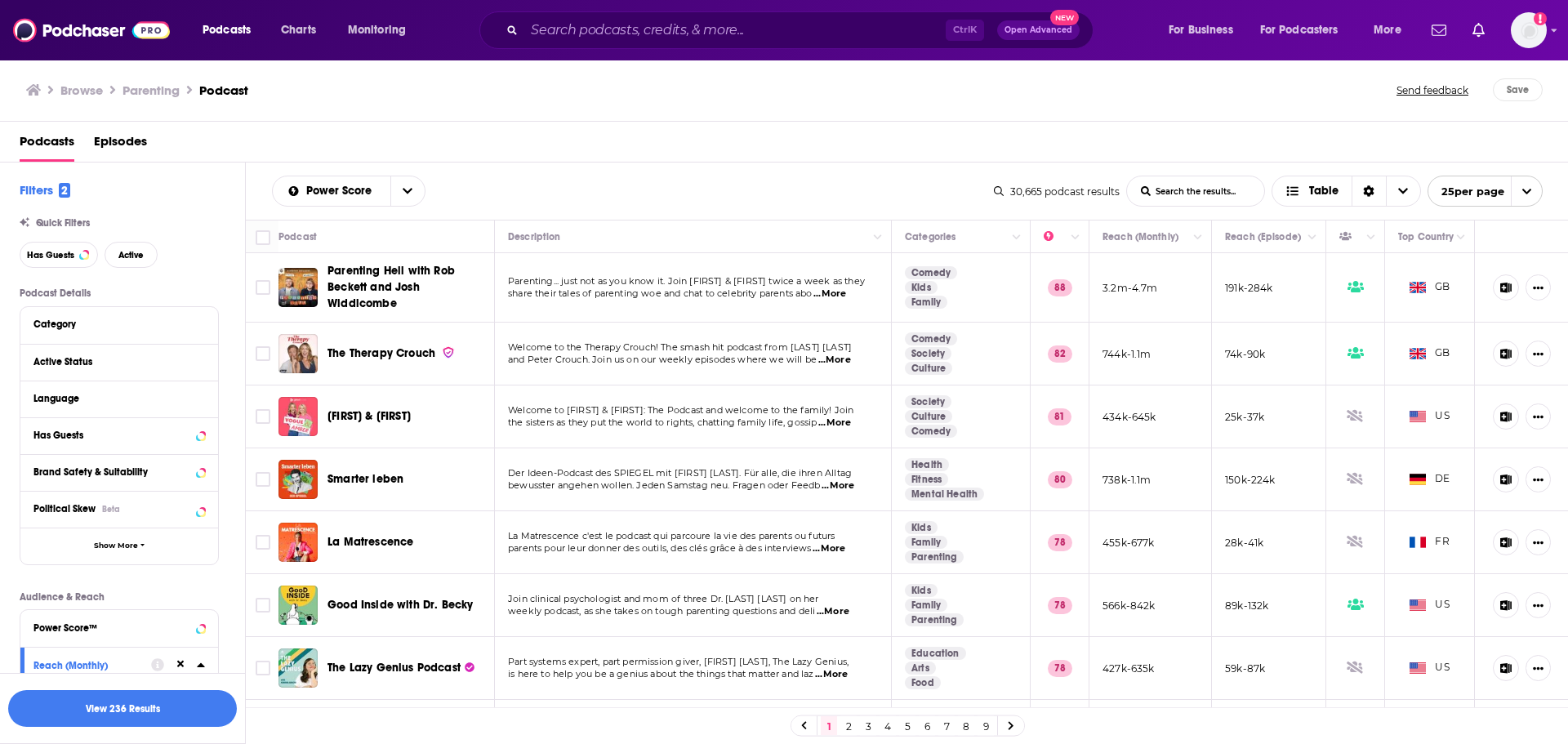 drag, startPoint x: 124, startPoint y: 397, endPoint x: 147, endPoint y: 449, distance: 56.859476 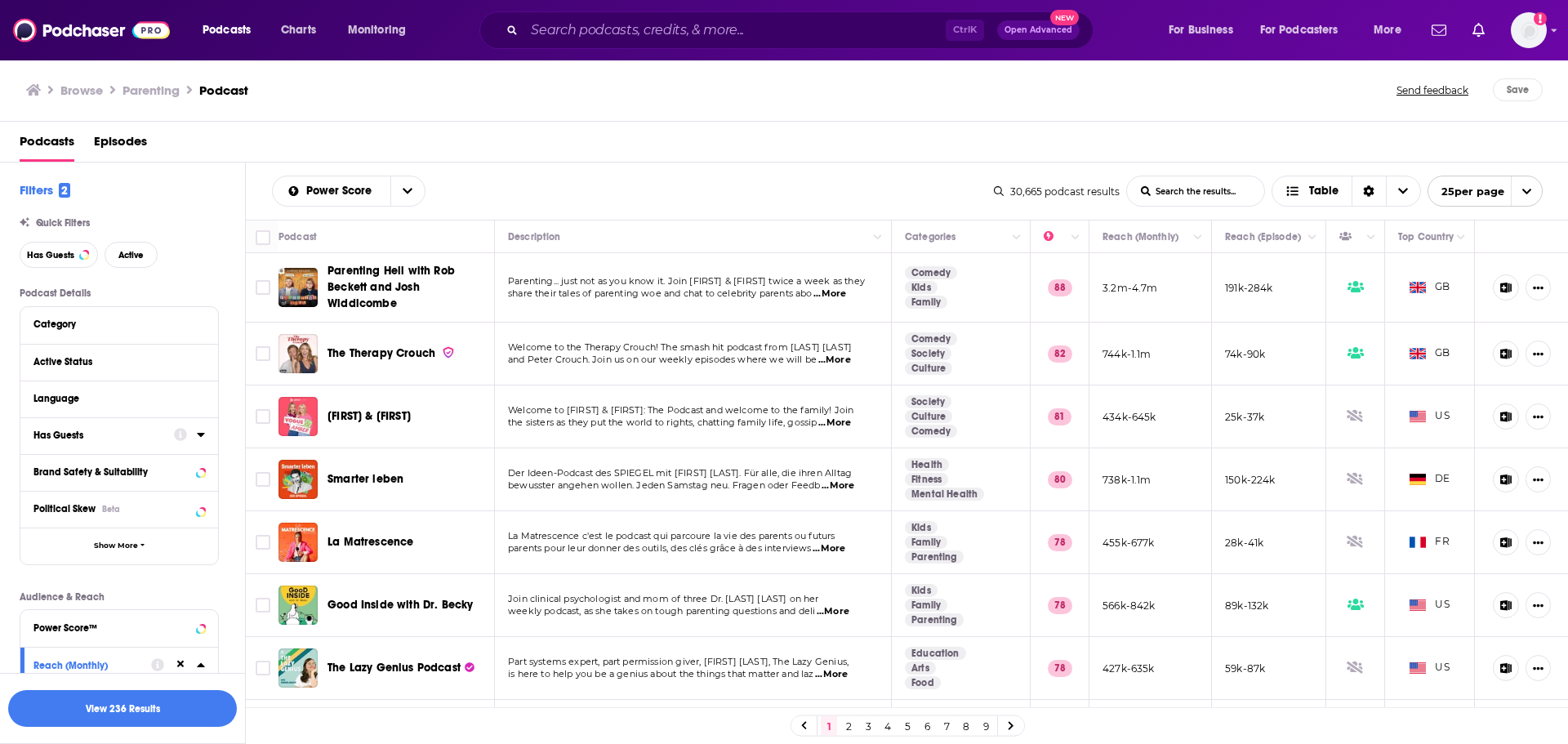 click on "Has Guests" at bounding box center [104, 434] 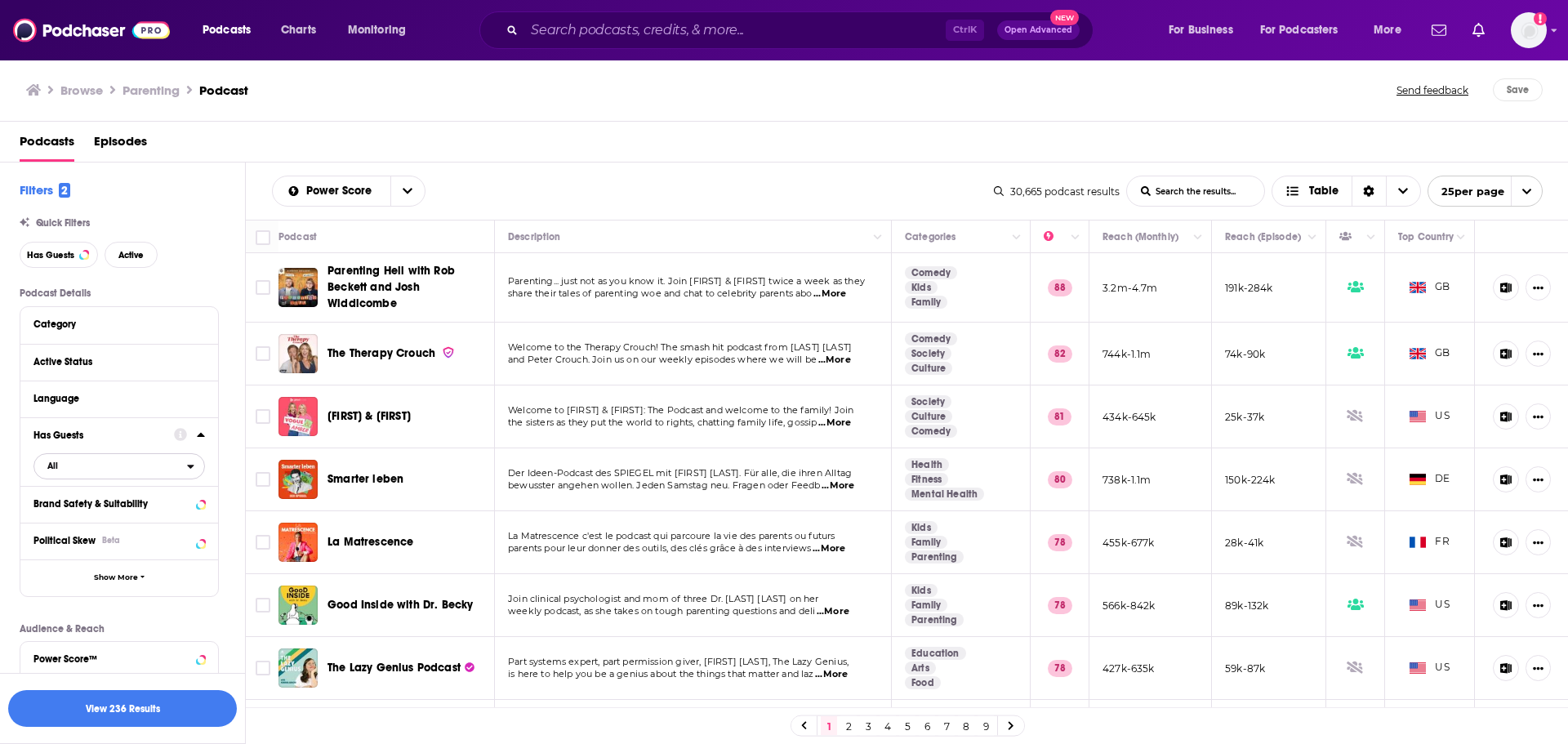 click on "All" at bounding box center (110, 466) 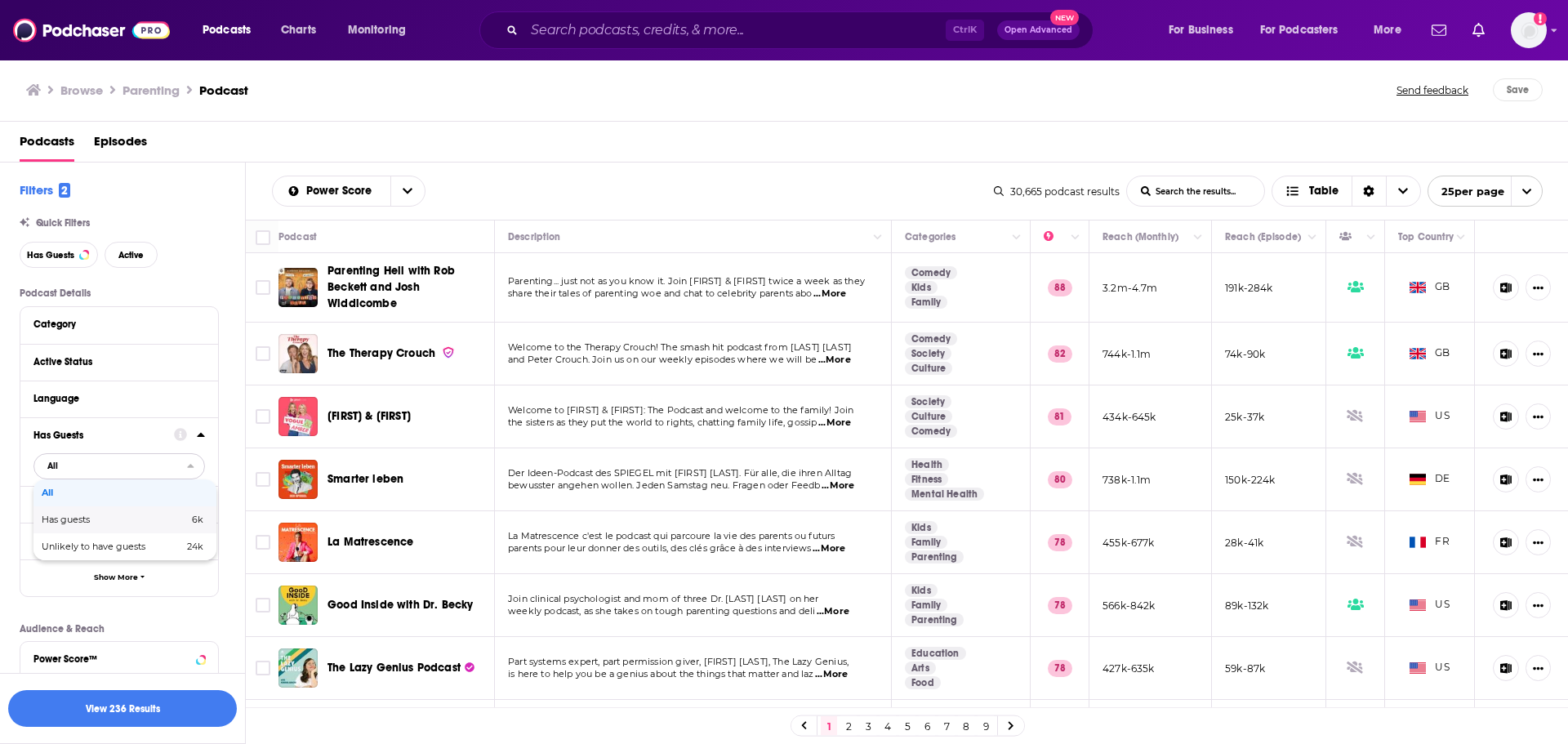 click on "Has guests" at bounding box center [90, 519] 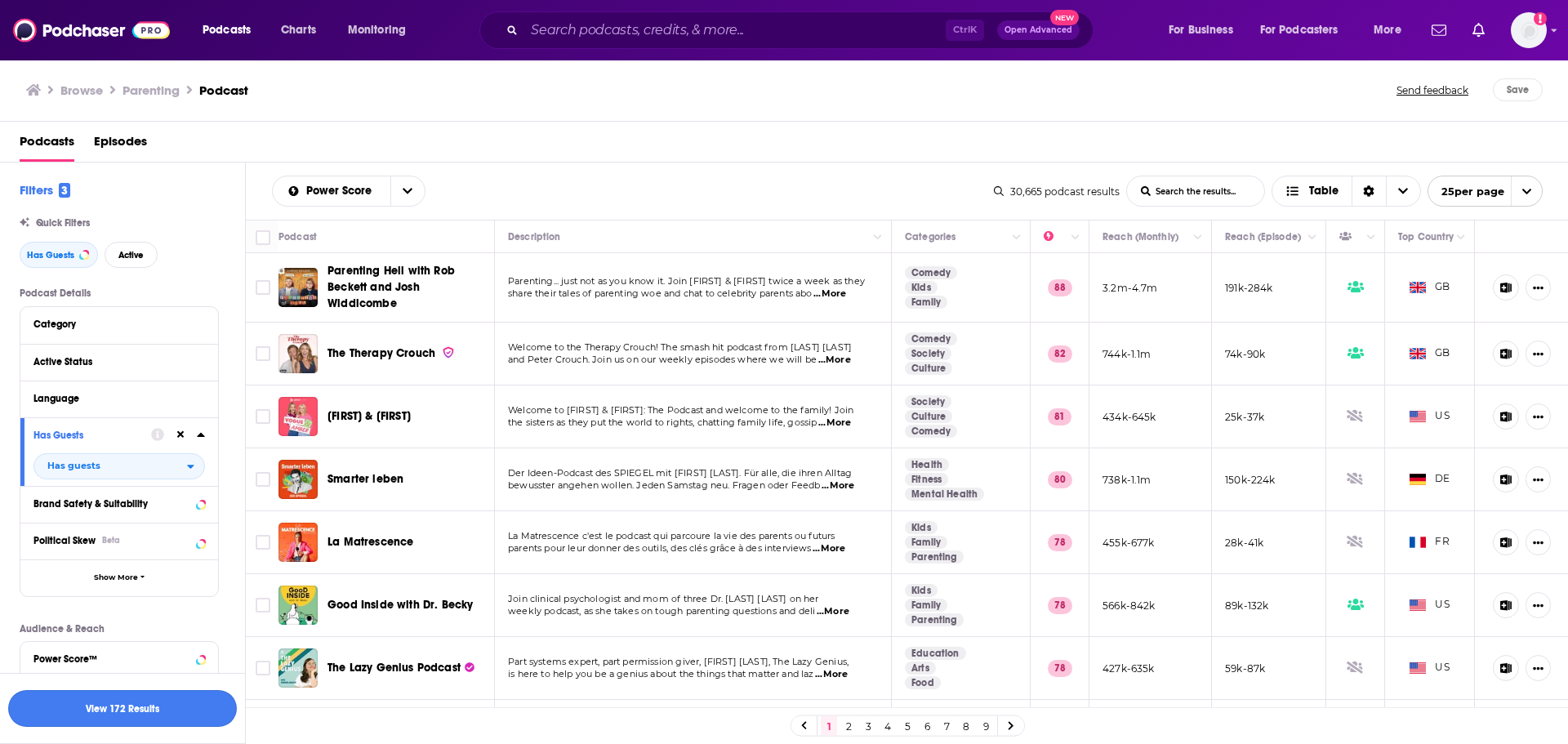 click on "View 172 Results" at bounding box center [122, 708] 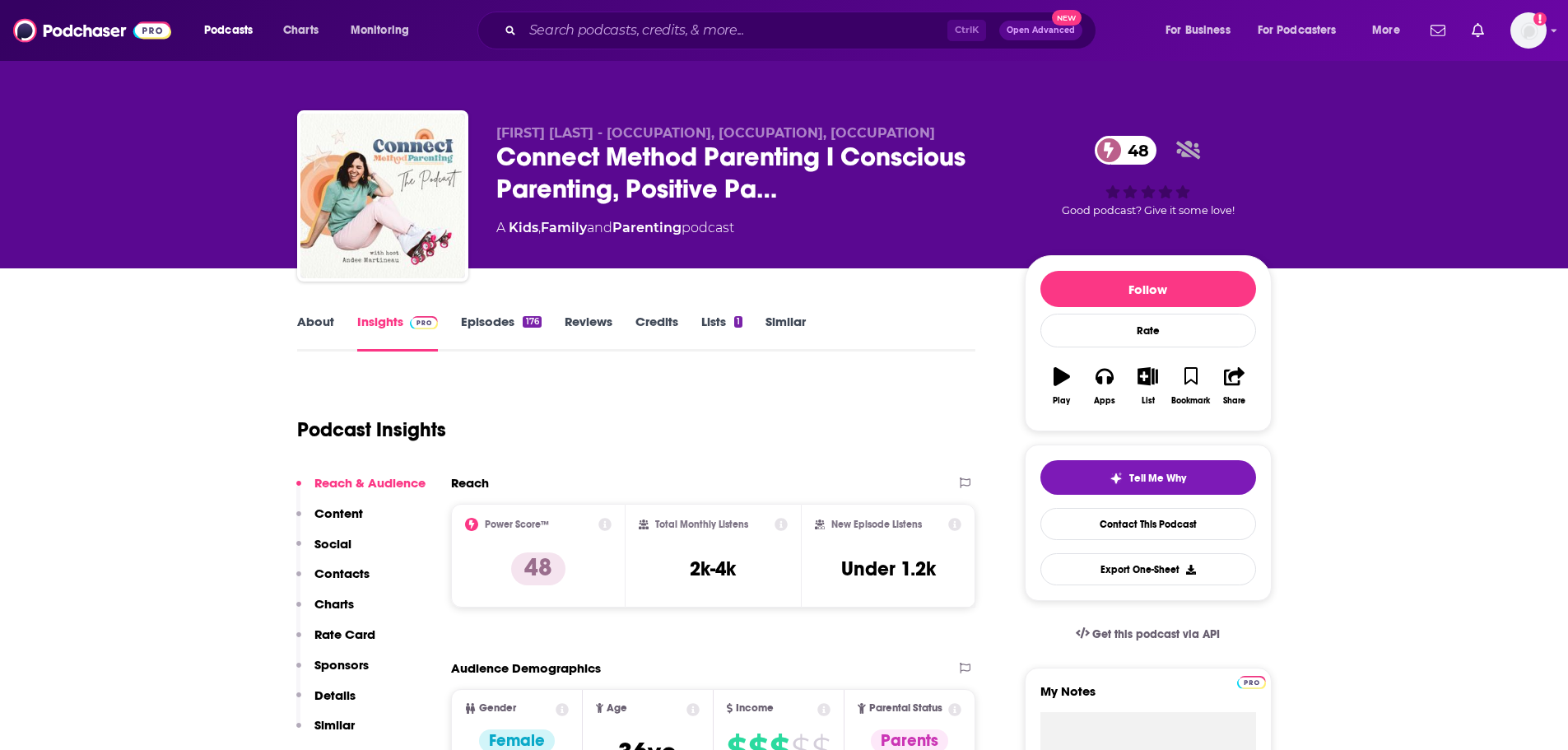 scroll, scrollTop: 0, scrollLeft: 0, axis: both 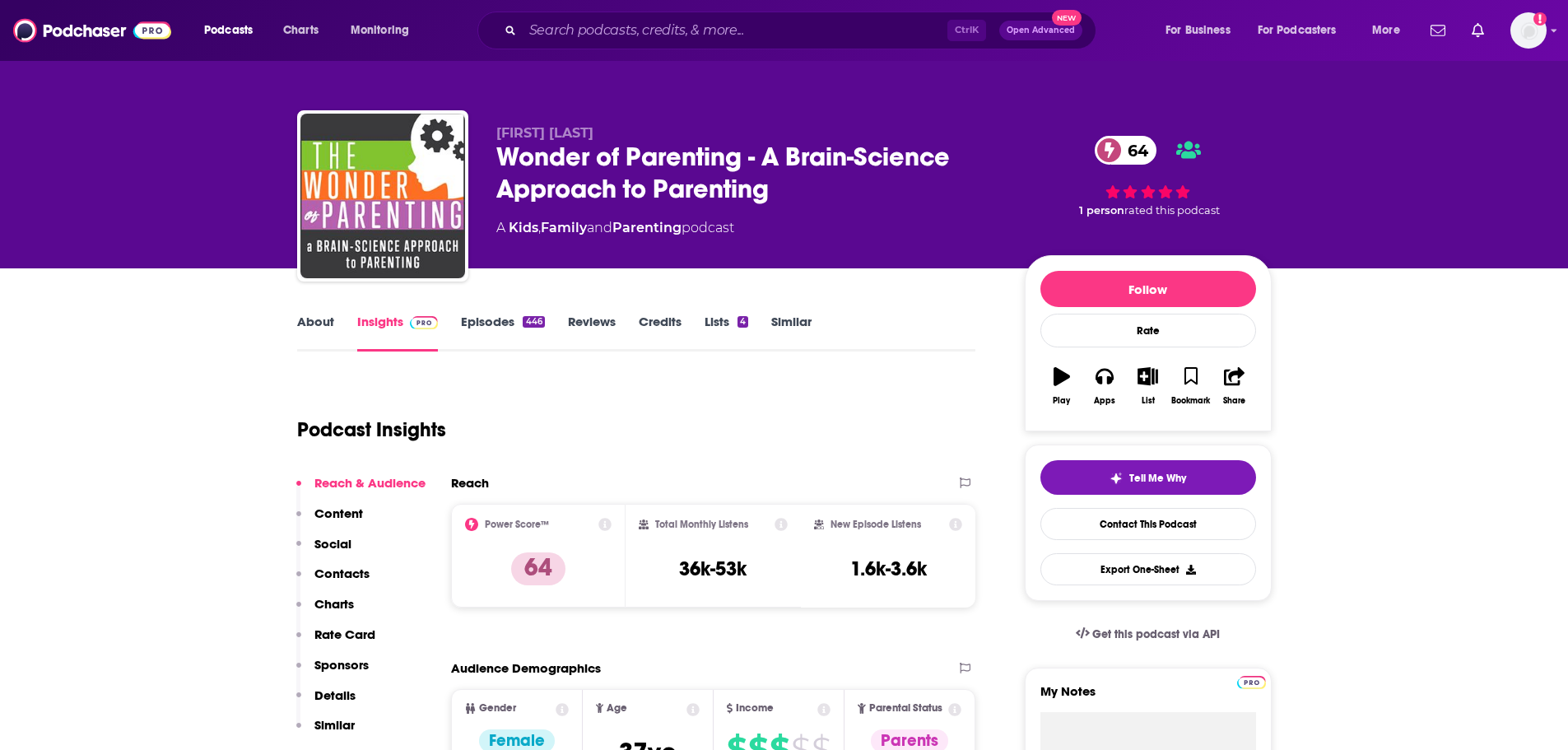 click on "Episodes [NUMBER]" at bounding box center (502, 333) 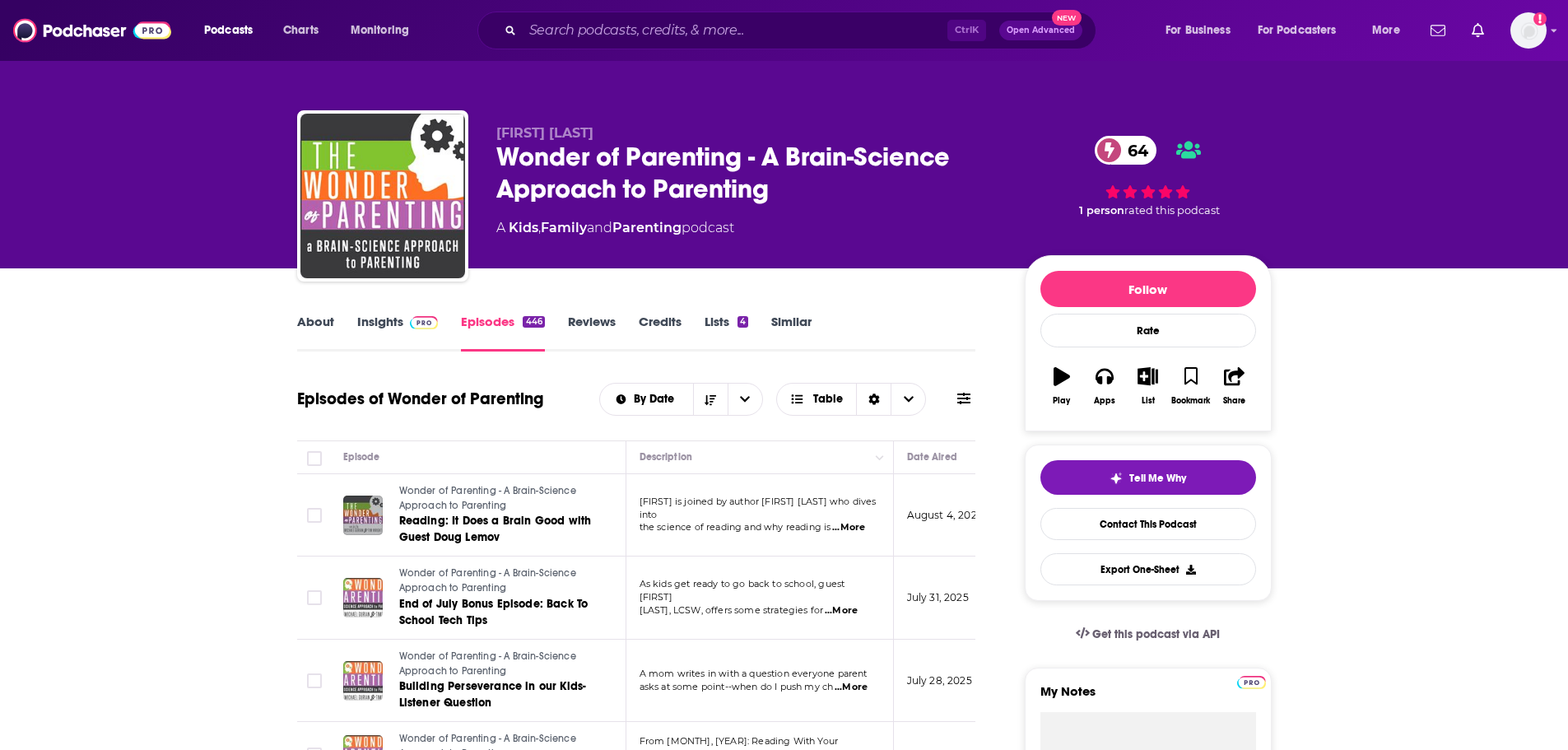 scroll, scrollTop: 82, scrollLeft: 0, axis: vertical 